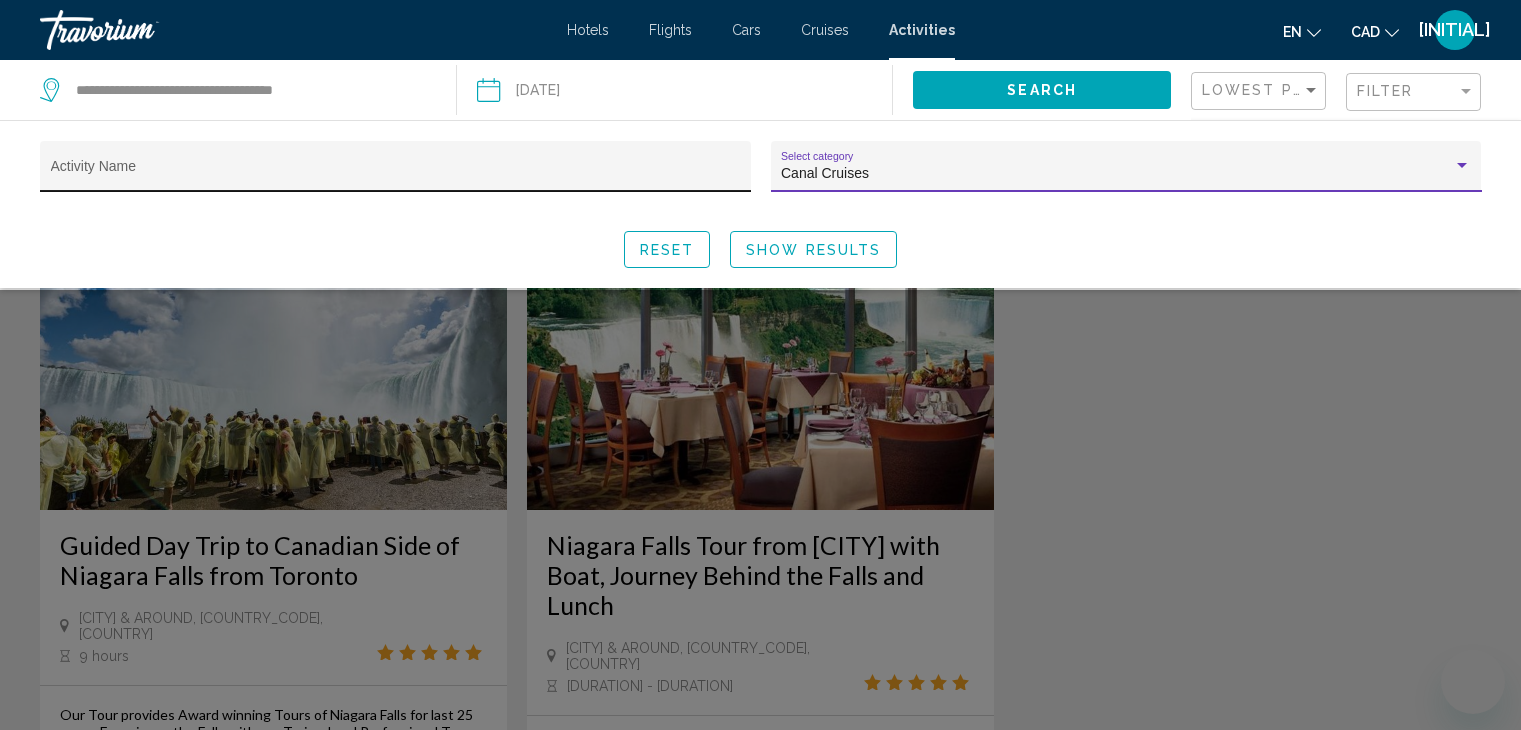 scroll, scrollTop: 266, scrollLeft: 0, axis: vertical 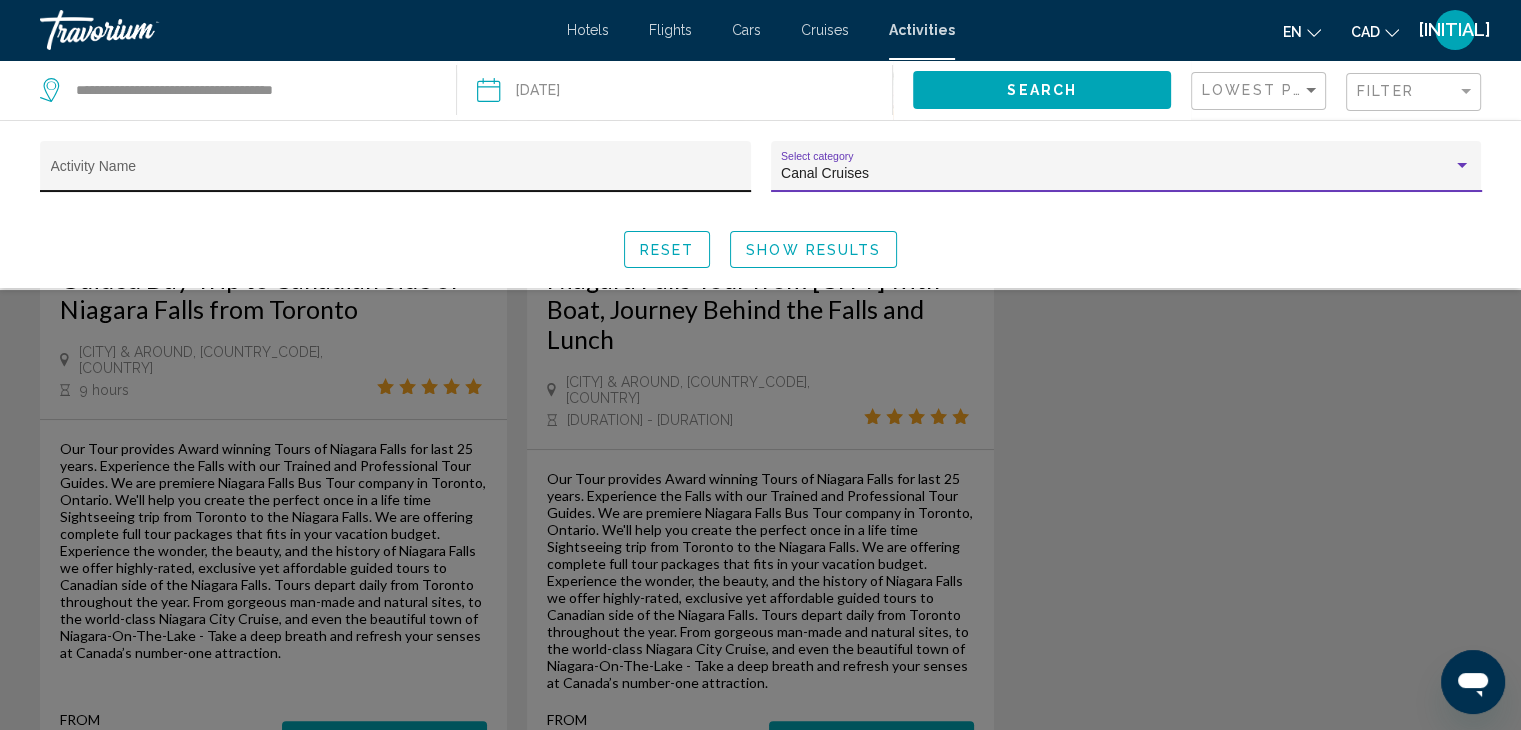 click on "Activity Name" at bounding box center [396, 174] 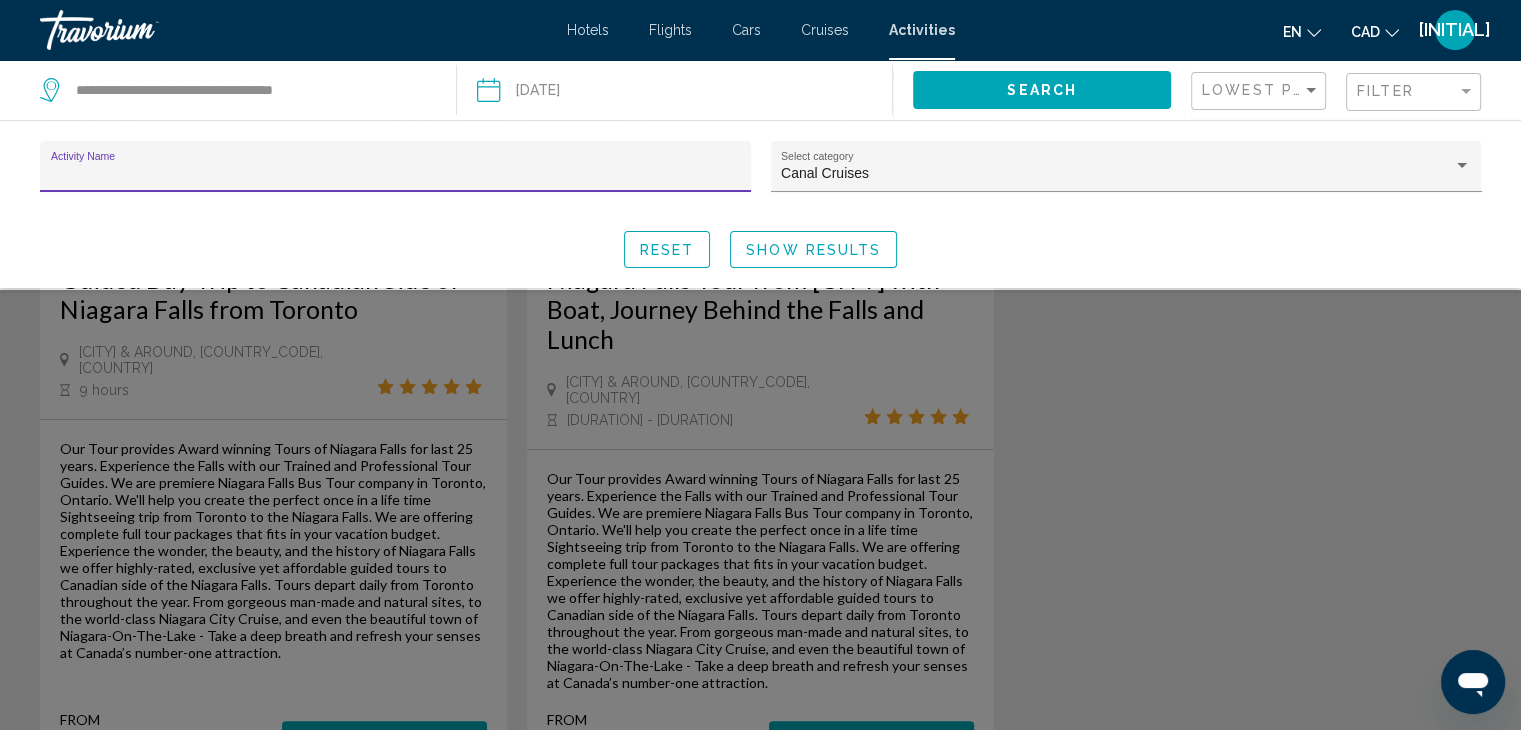 click on "Activity Name" at bounding box center [396, 174] 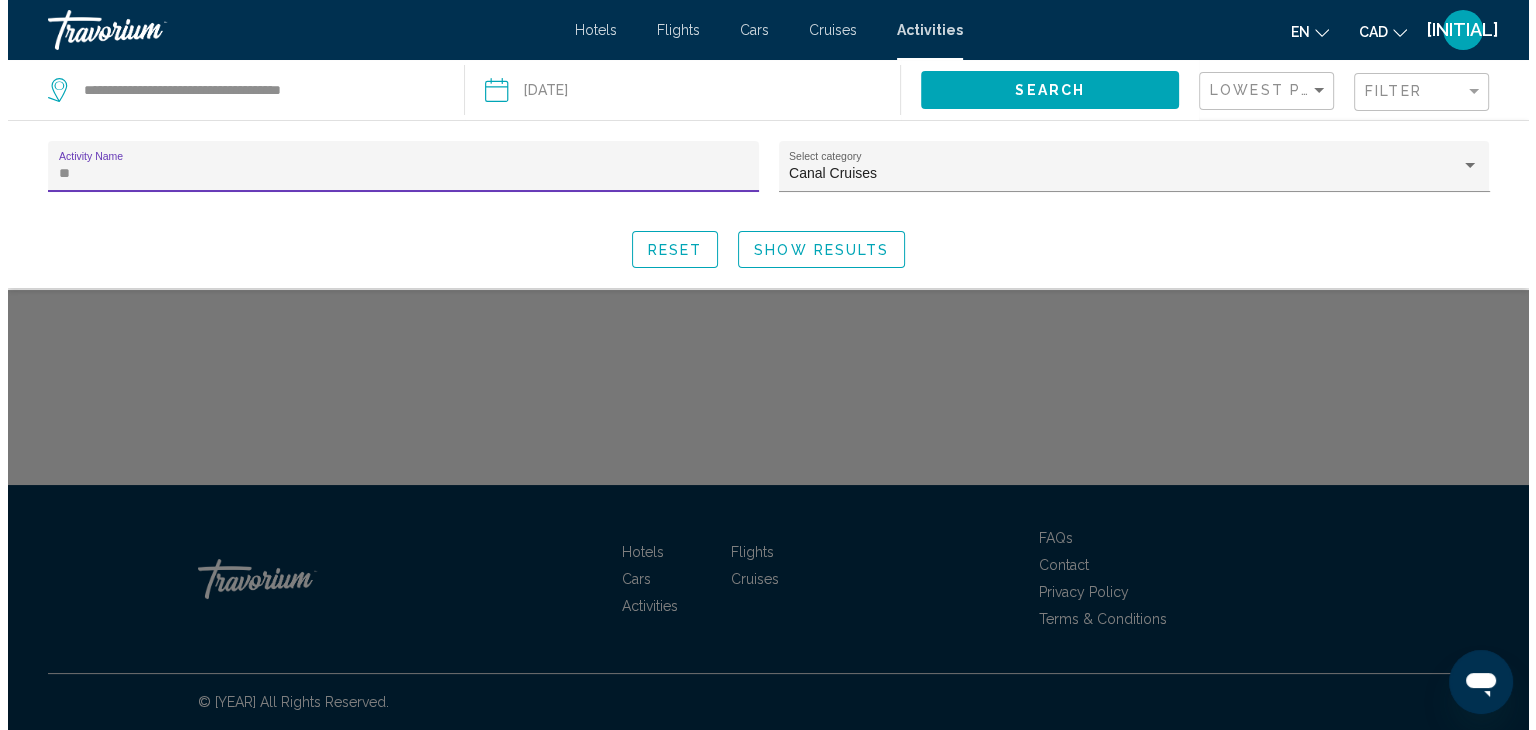 scroll, scrollTop: 0, scrollLeft: 0, axis: both 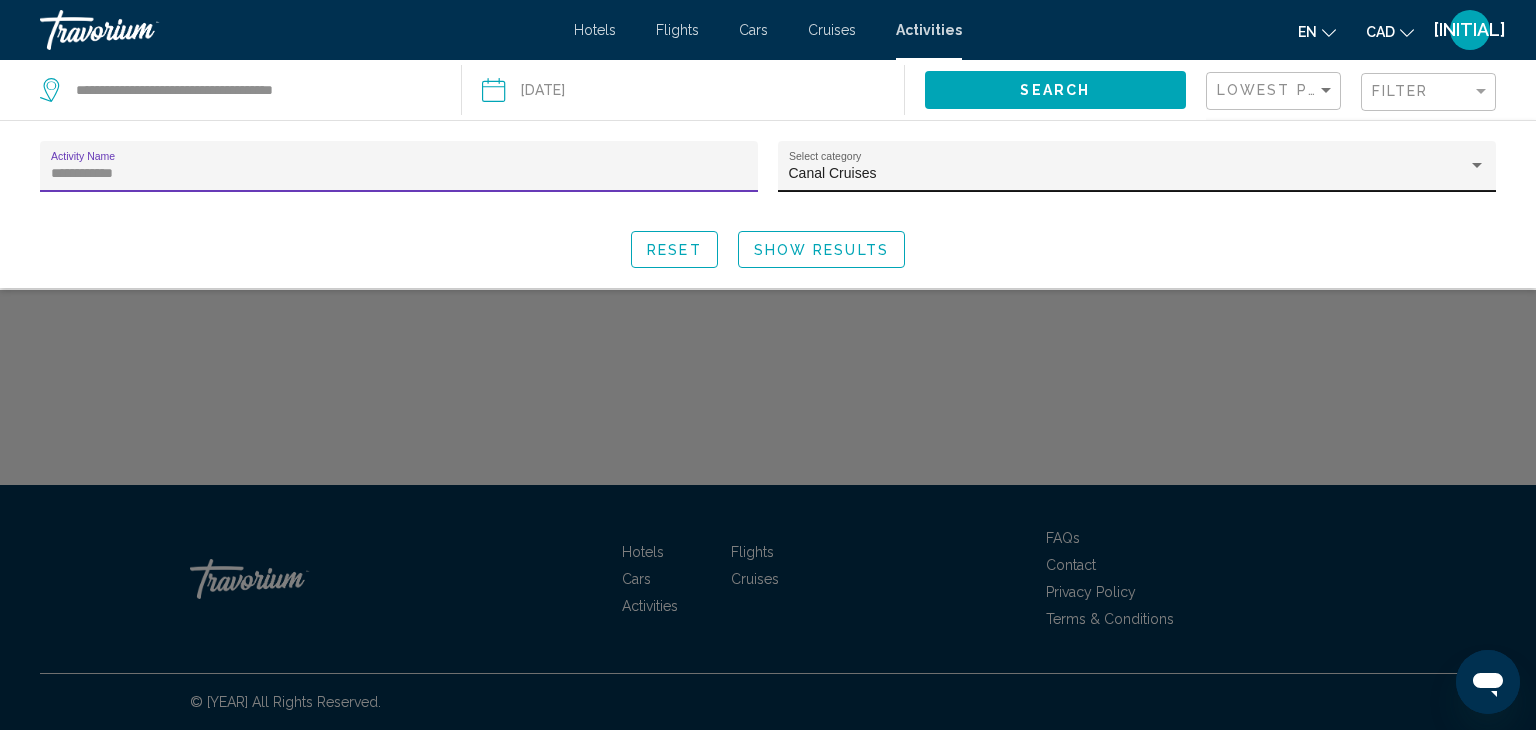 type on "**********" 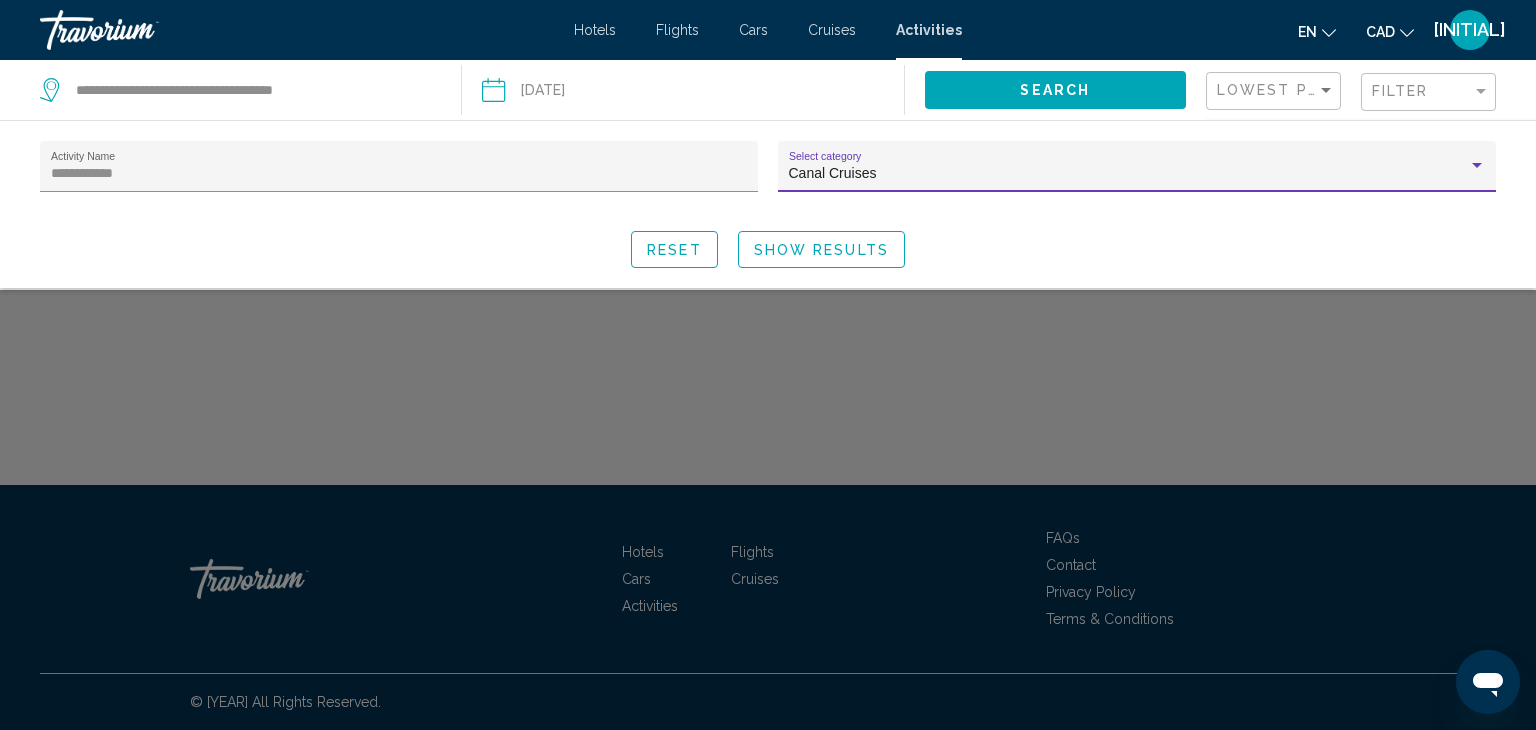 click on "Canal Cruises" at bounding box center [1128, 174] 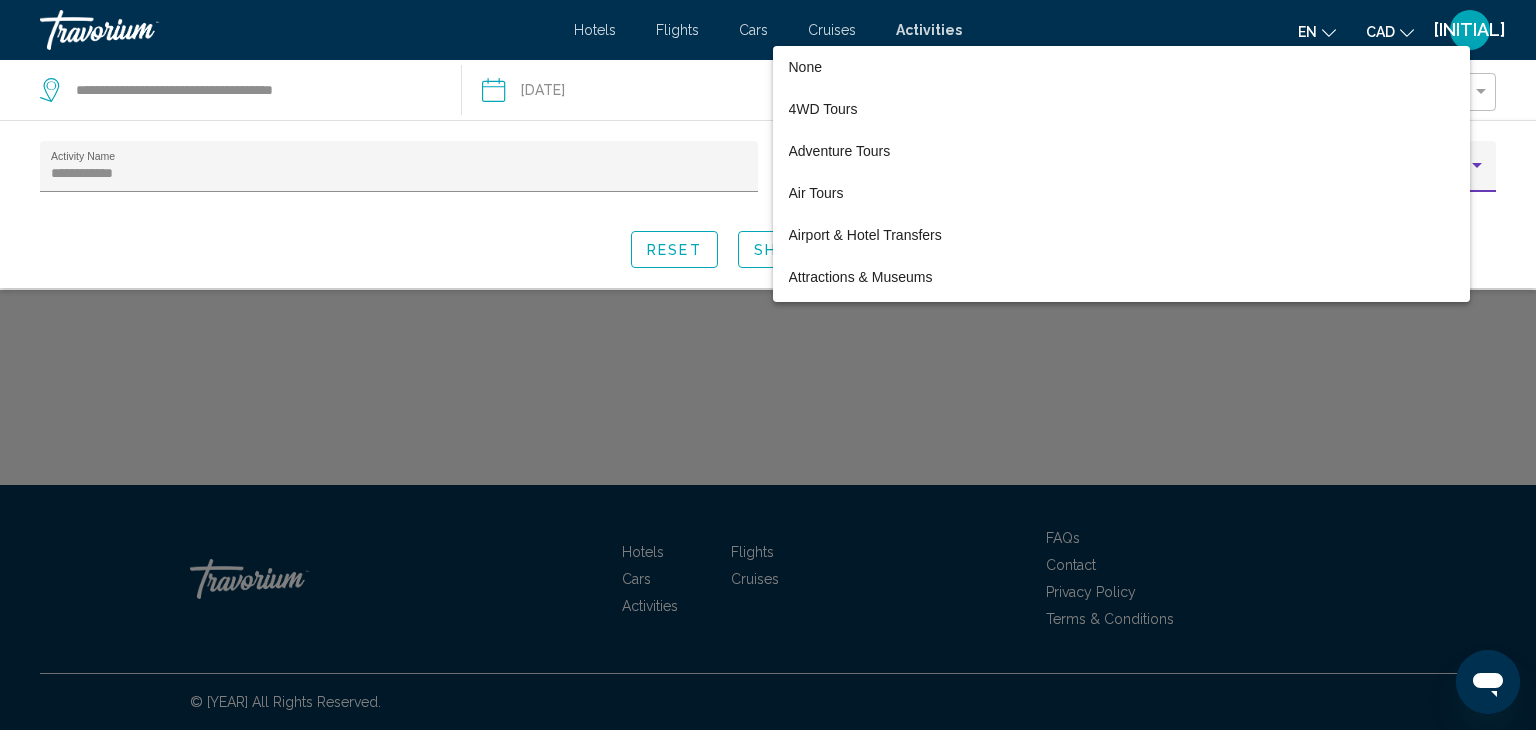 scroll, scrollTop: 439, scrollLeft: 0, axis: vertical 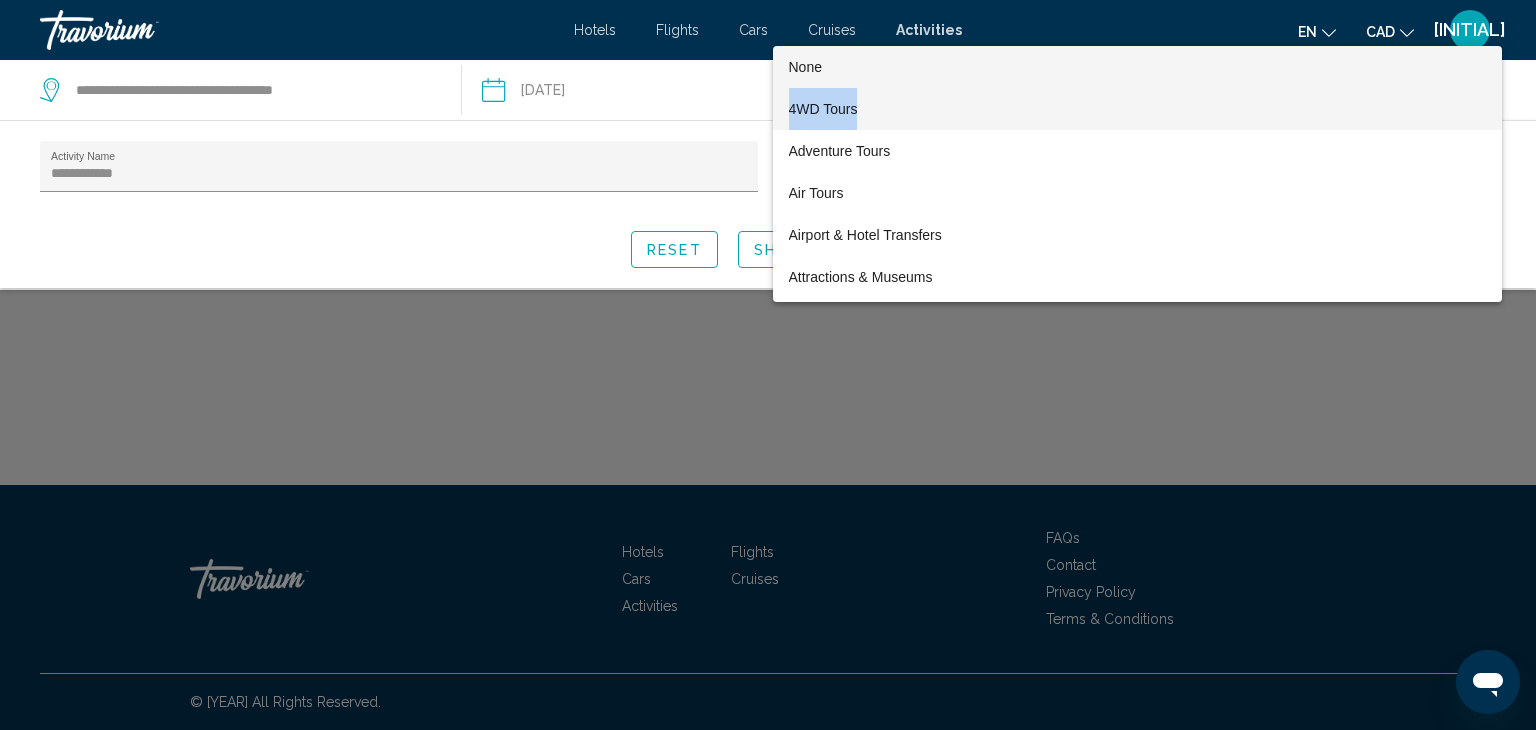 drag, startPoint x: 1390, startPoint y: 89, endPoint x: 1358, endPoint y: 61, distance: 42.520584 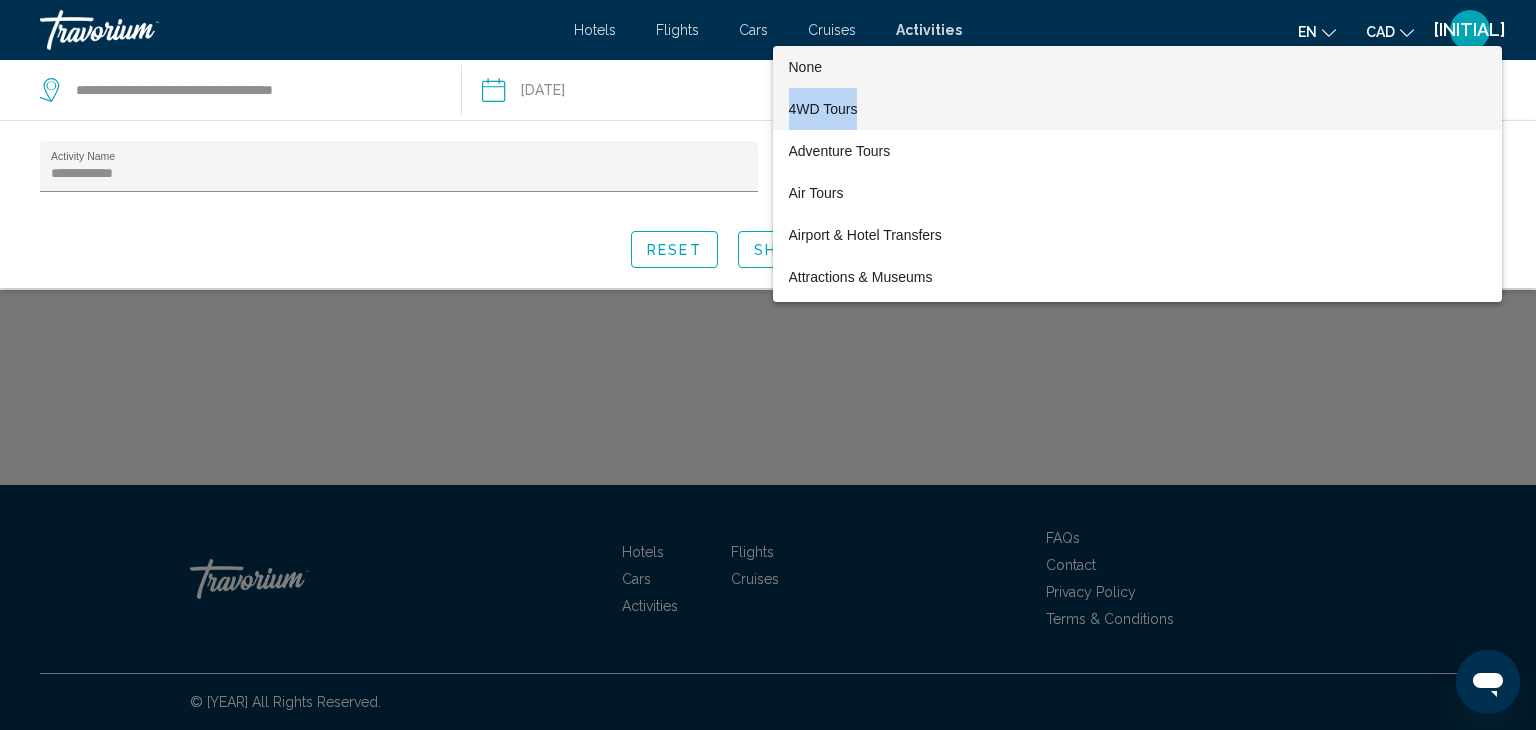 click on "None 4WD Tours Adventure Tours Air Tours Airport & Hotel Transfers Attractions & Museums Audio Guides Beer & Brewery Tours Best Conversion Bike Rentals Bike Tours Bus Services Bus Tours Canal Cruises Car Tours Chocolate Tours  City Tours Classic Car Tours  Climbing Costume Dress Up Experiences Culinary Tours Cultural Tours Day Cruises Day Trips Dessert Tours Dining Experiences Dinner Dinner Cruises E-Bike Tours Excellent Quality Extreme Sports Family-friendly Shows  Food & Drink Full-day Tours Fun & Games Half-day Tours Helicopter Tours Historical Tours Honeymoon Packages Hop on Hop Off Buses Jet Boat Rentals Likely To Sell Out Likely to Sell Out Limousine Tours Luxury Car Tours Mountain Bike Tours Museum Tickets & Passes Museums Natural Attractions Nature Walks Nature and Wildlife Tours Night Cruises Night Tours Observation Decks Obstacle Courses  On the Water Pastry Tours Photo Shoots Photography Tours Ports of Call Tours Private Drivers  Private Sightseeing Tours Private and Luxury Rentals Restaurants" at bounding box center (1137, 174) 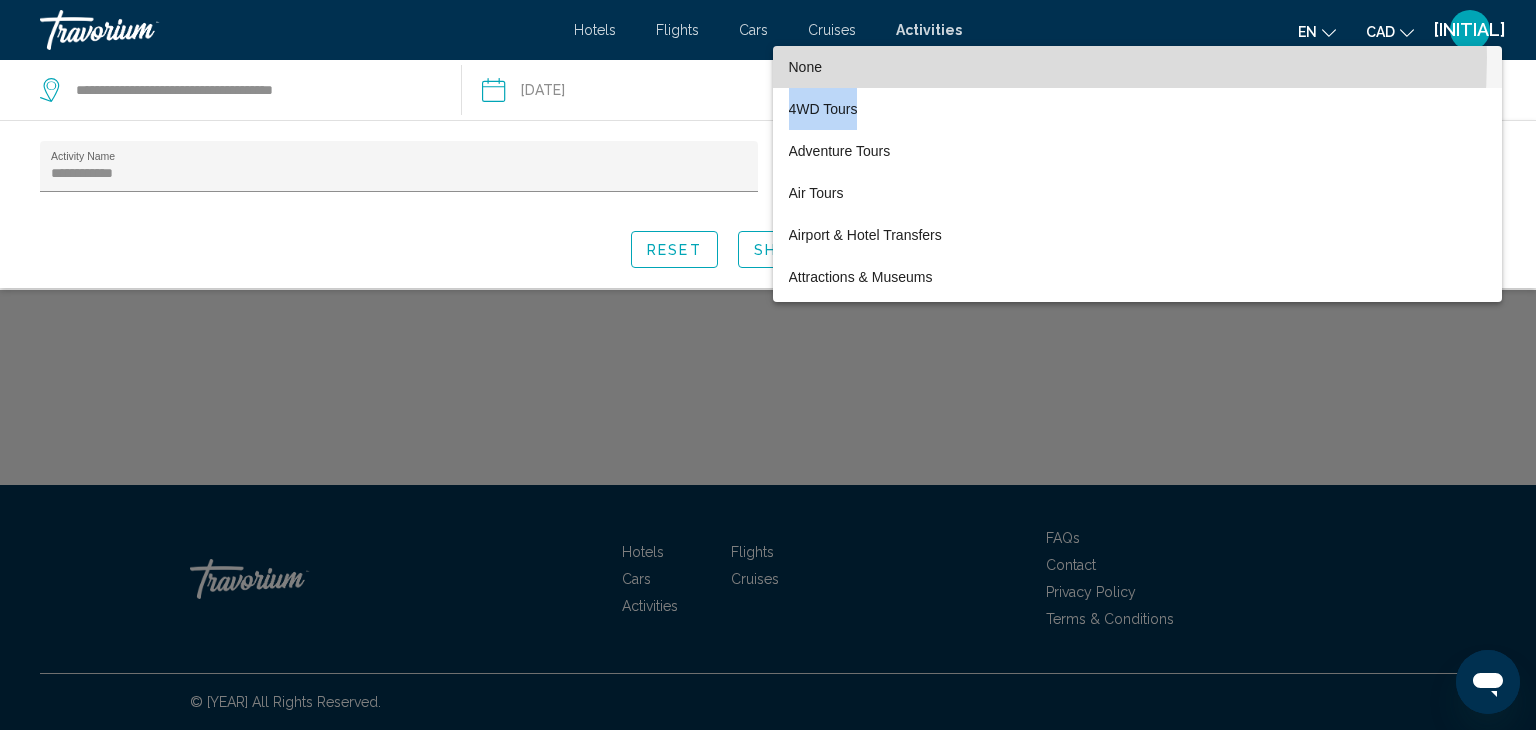 click on "None" at bounding box center [1137, 67] 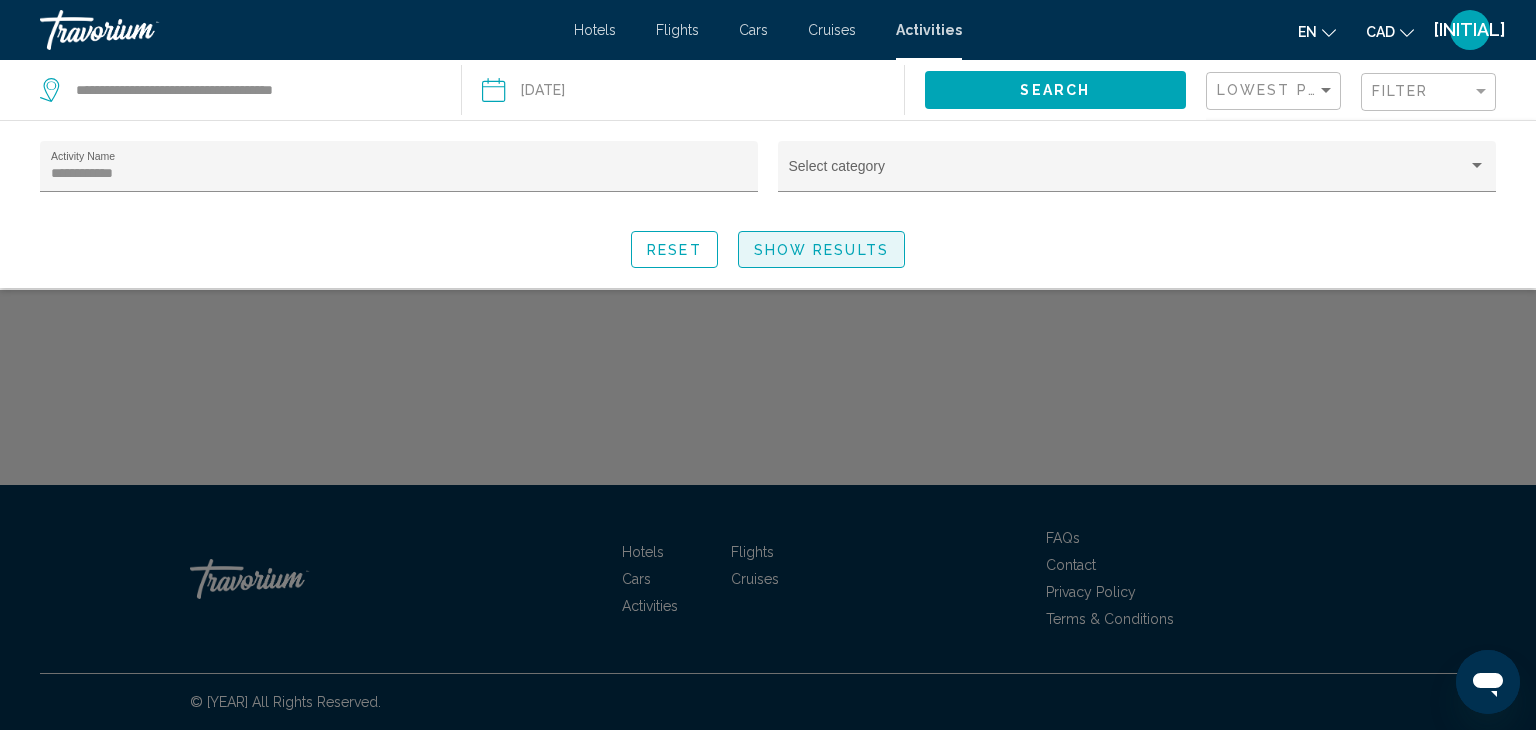 click on "Show Results" at bounding box center (821, 250) 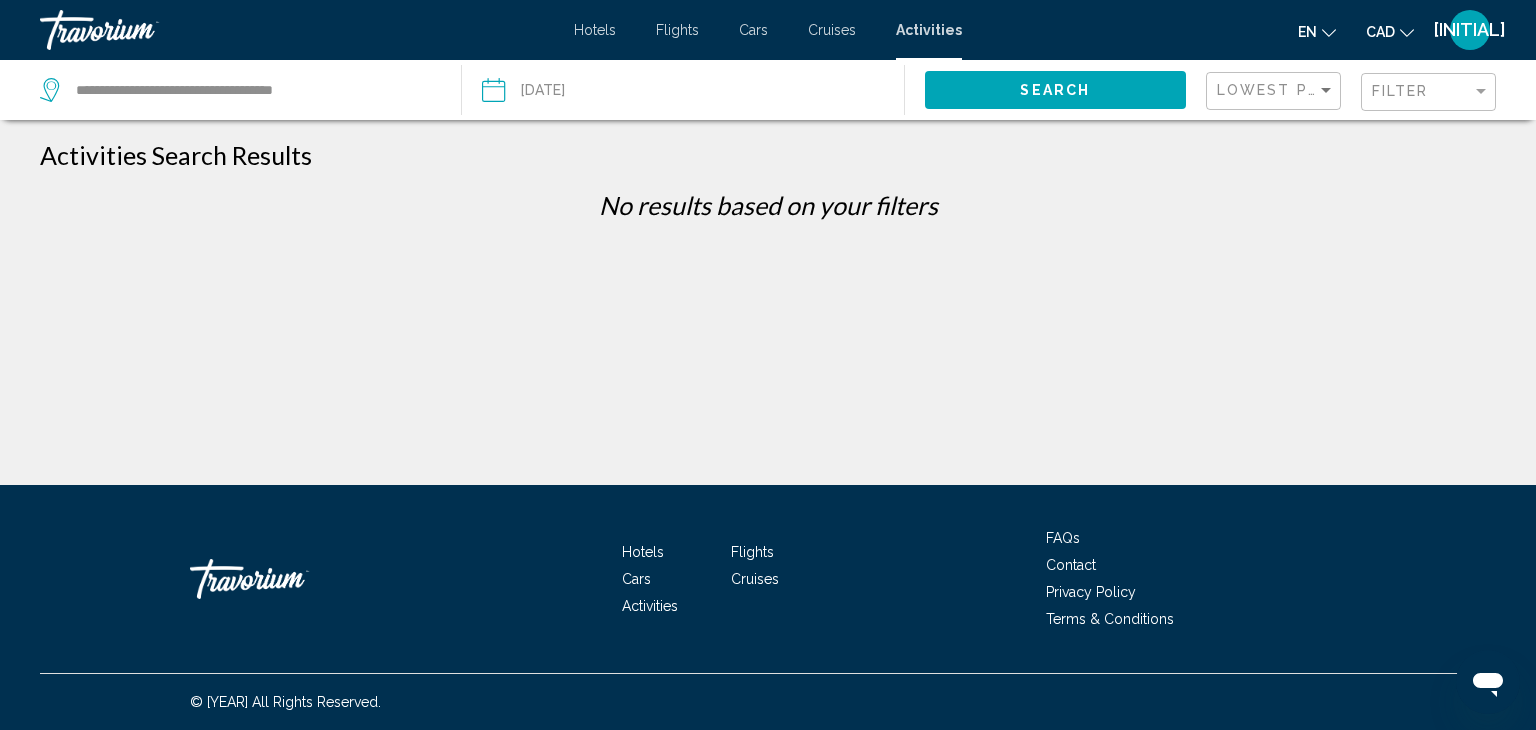 click on "Search" at bounding box center [1056, 89] 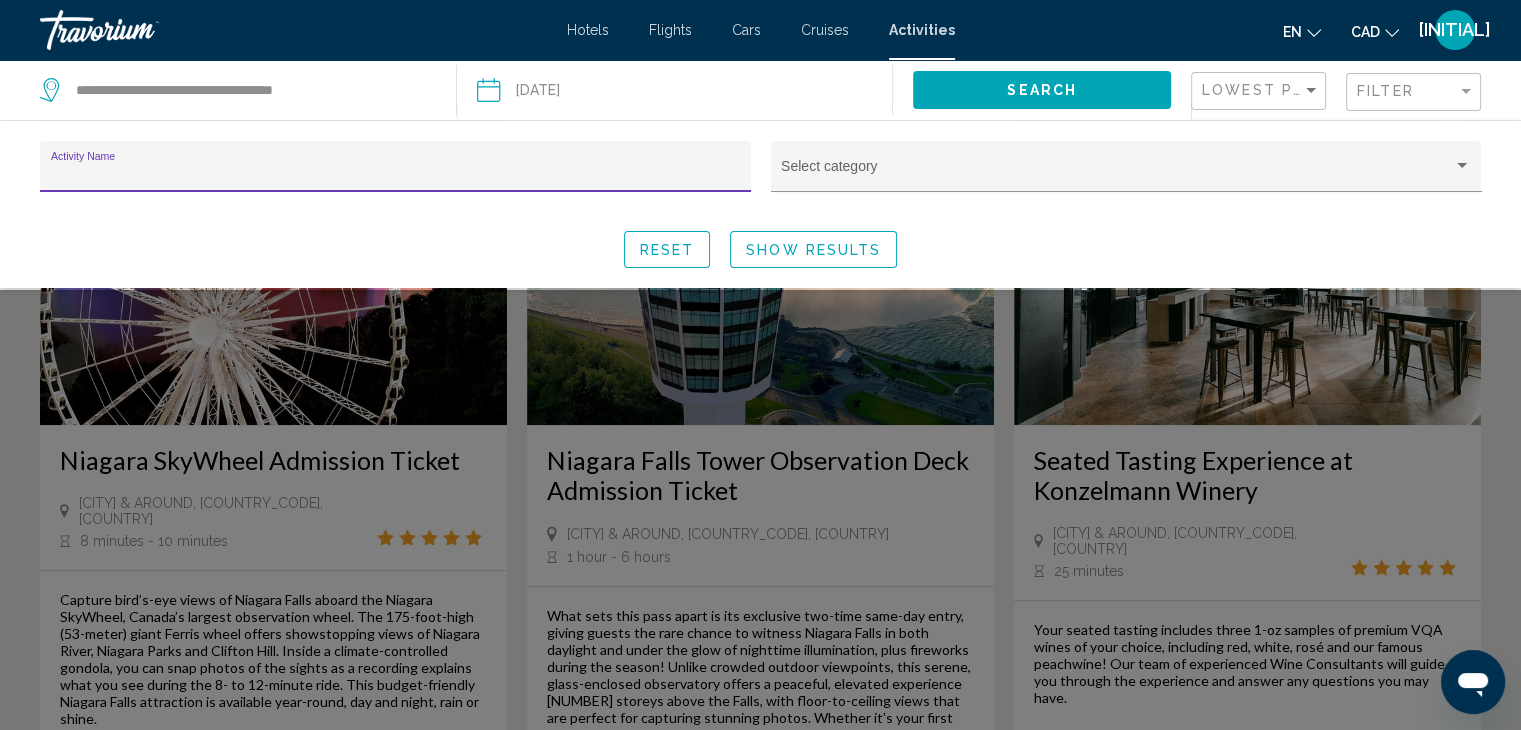 scroll, scrollTop: 1133, scrollLeft: 0, axis: vertical 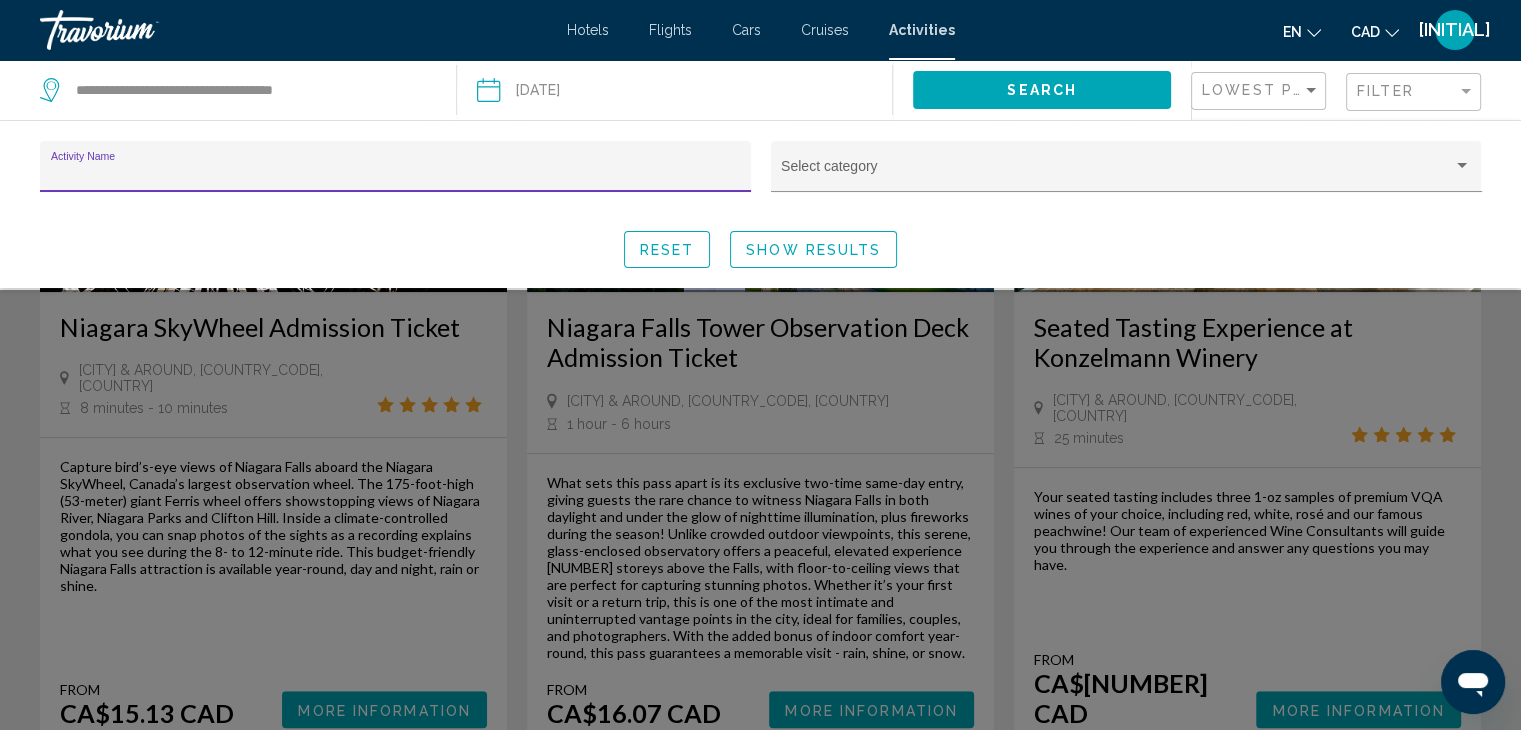 type 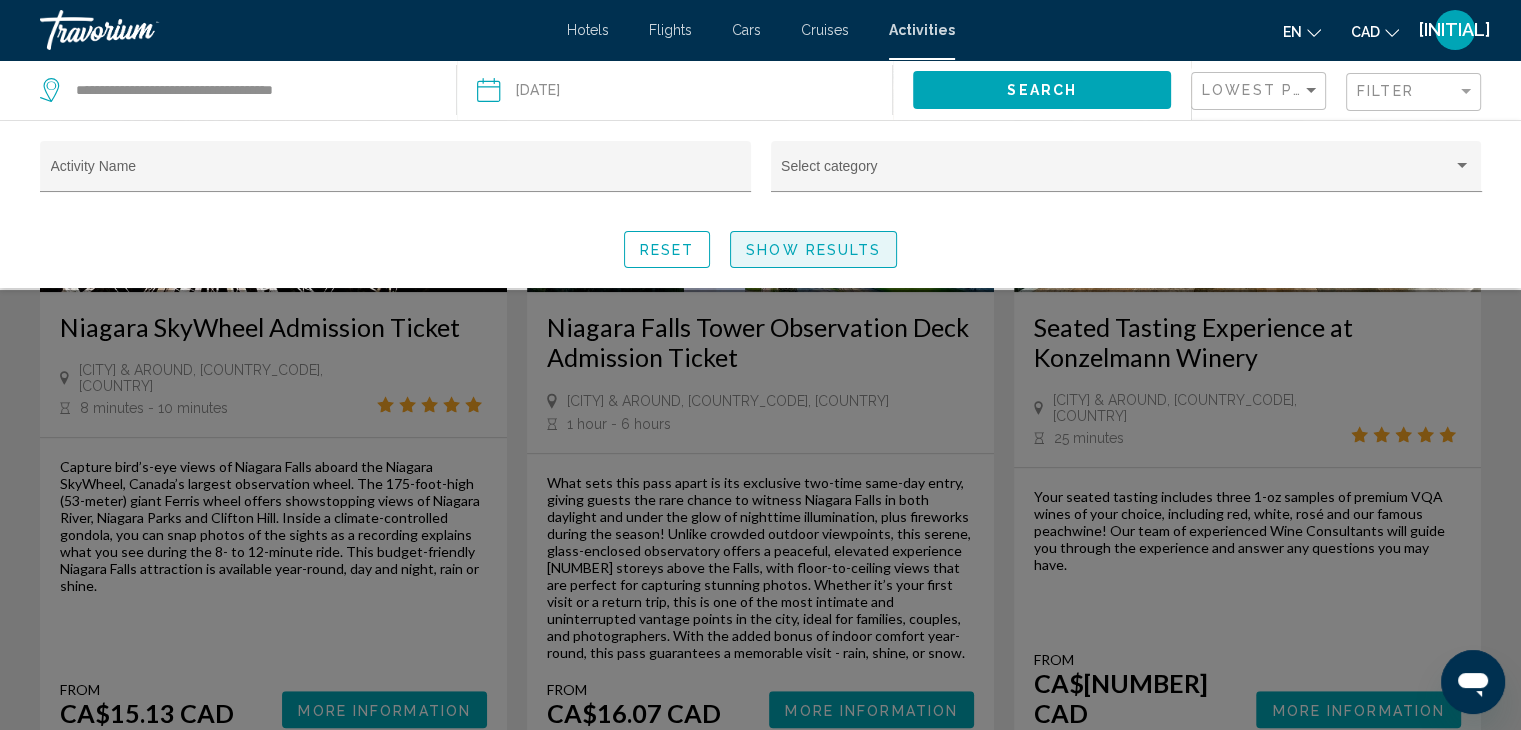 click on "Show Results" at bounding box center (813, 249) 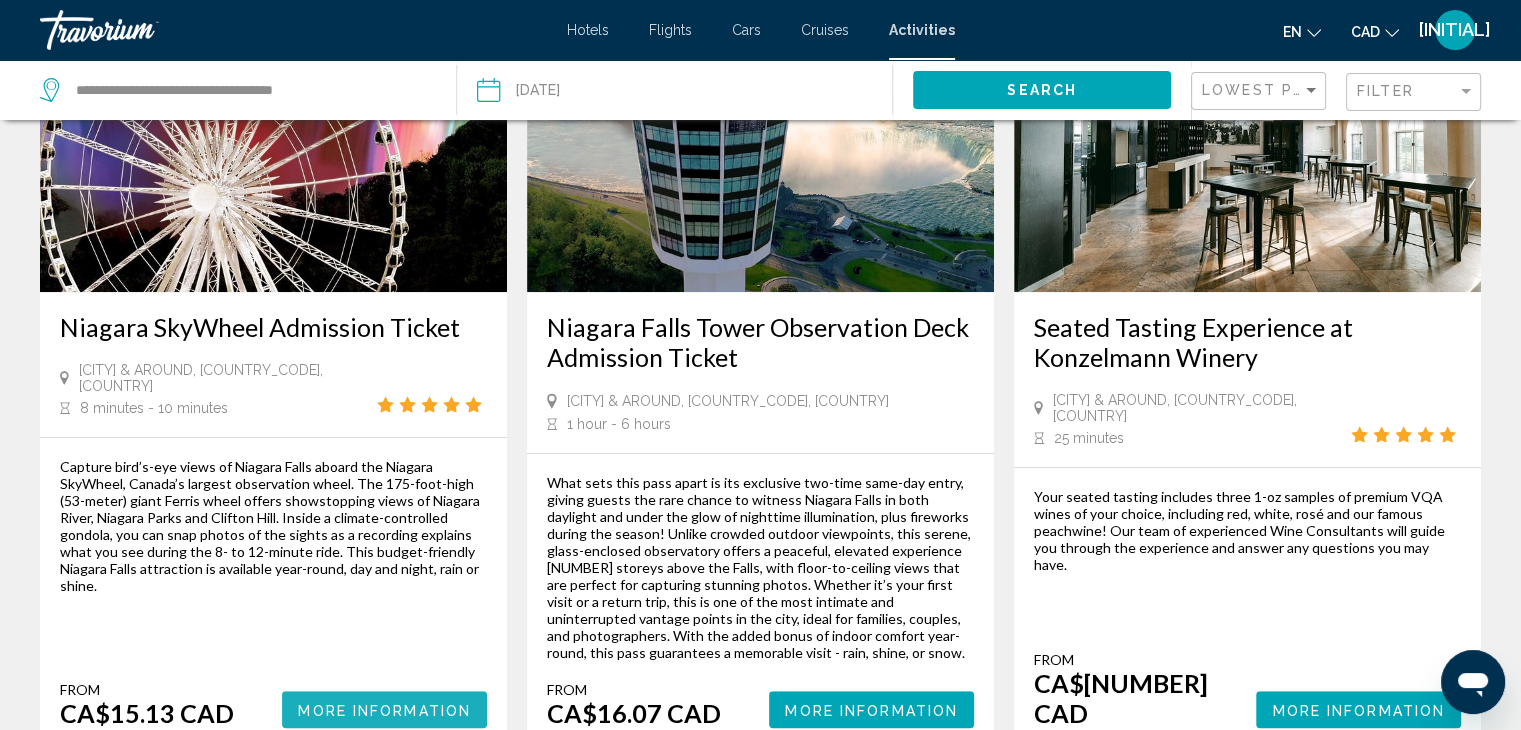 click on "More Information" at bounding box center [384, 709] 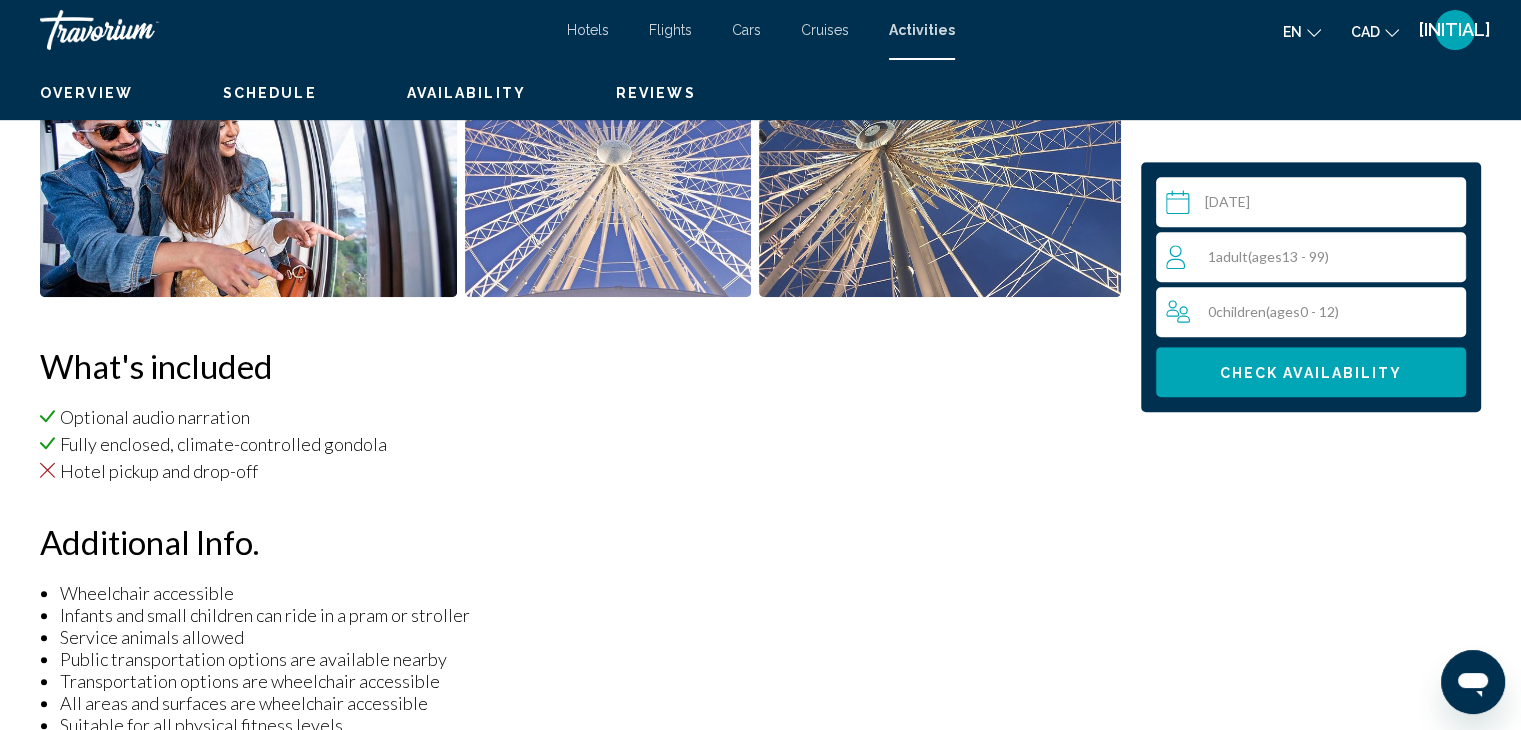 scroll, scrollTop: 0, scrollLeft: 0, axis: both 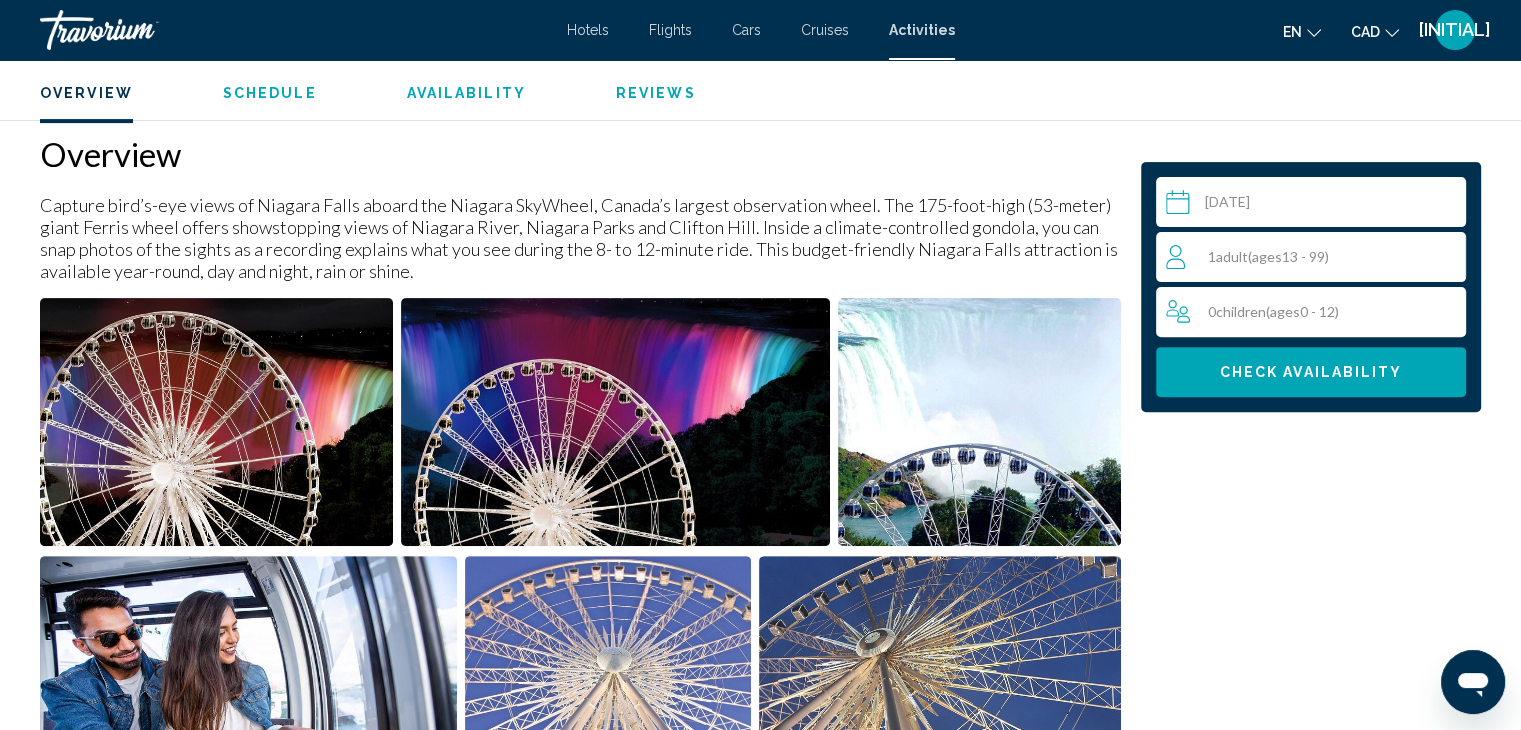 click on "( ages  13 - 99)" at bounding box center [1288, 256] 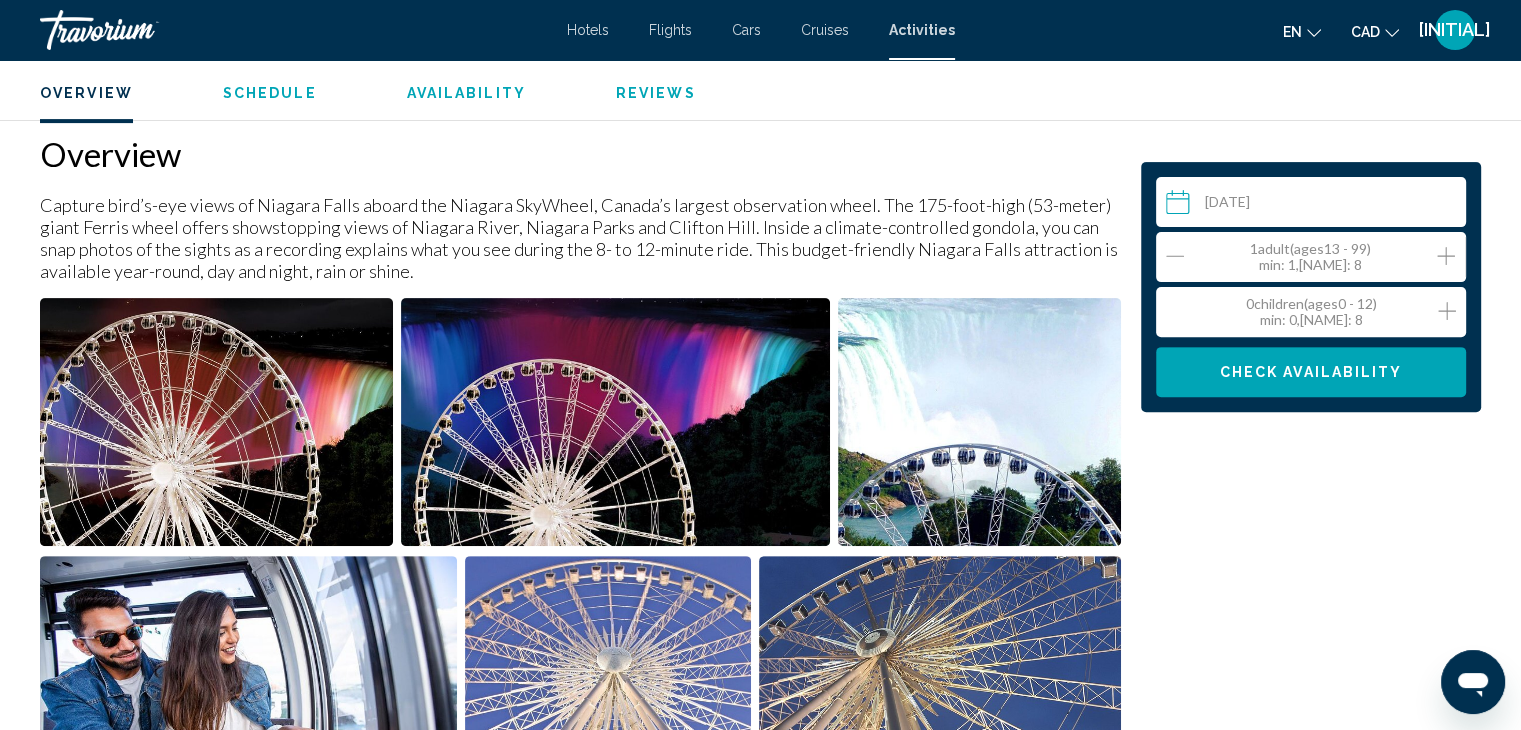 click at bounding box center [1446, 256] 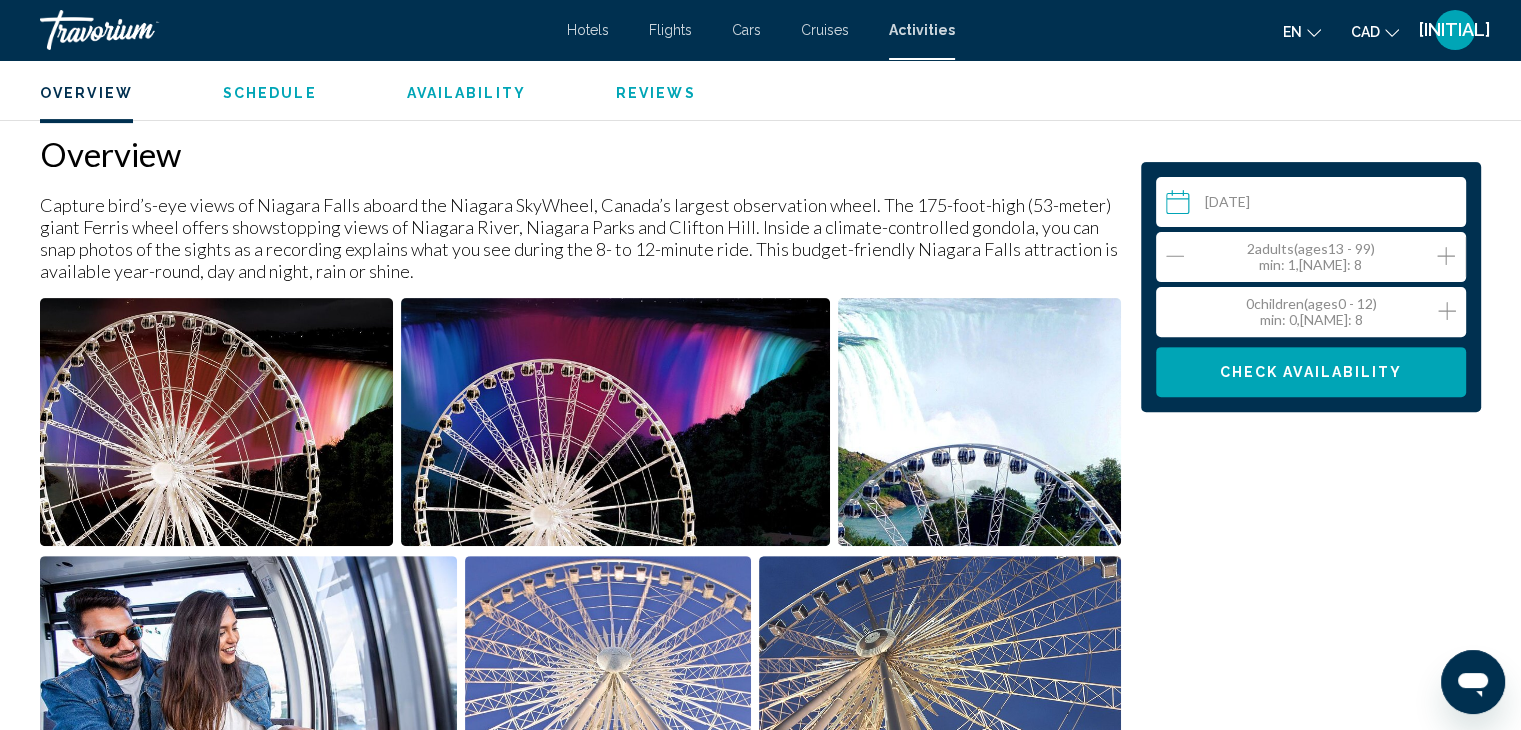 click at bounding box center (1446, 256) 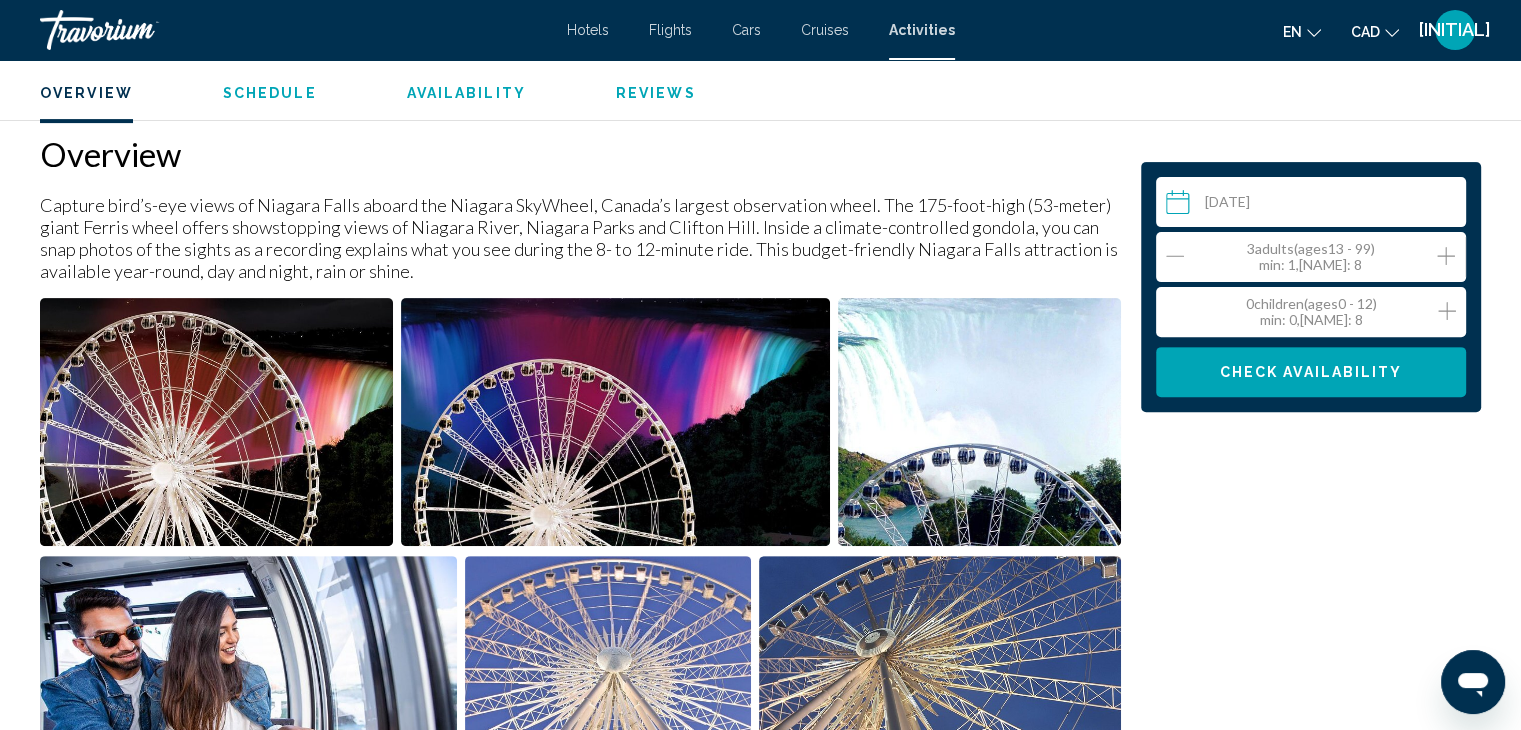 click on "[AGE] Child Children  ( ages  [AGE] - [AGE]) min : [AGE],  max : [AGE]" at bounding box center [1316, 312] 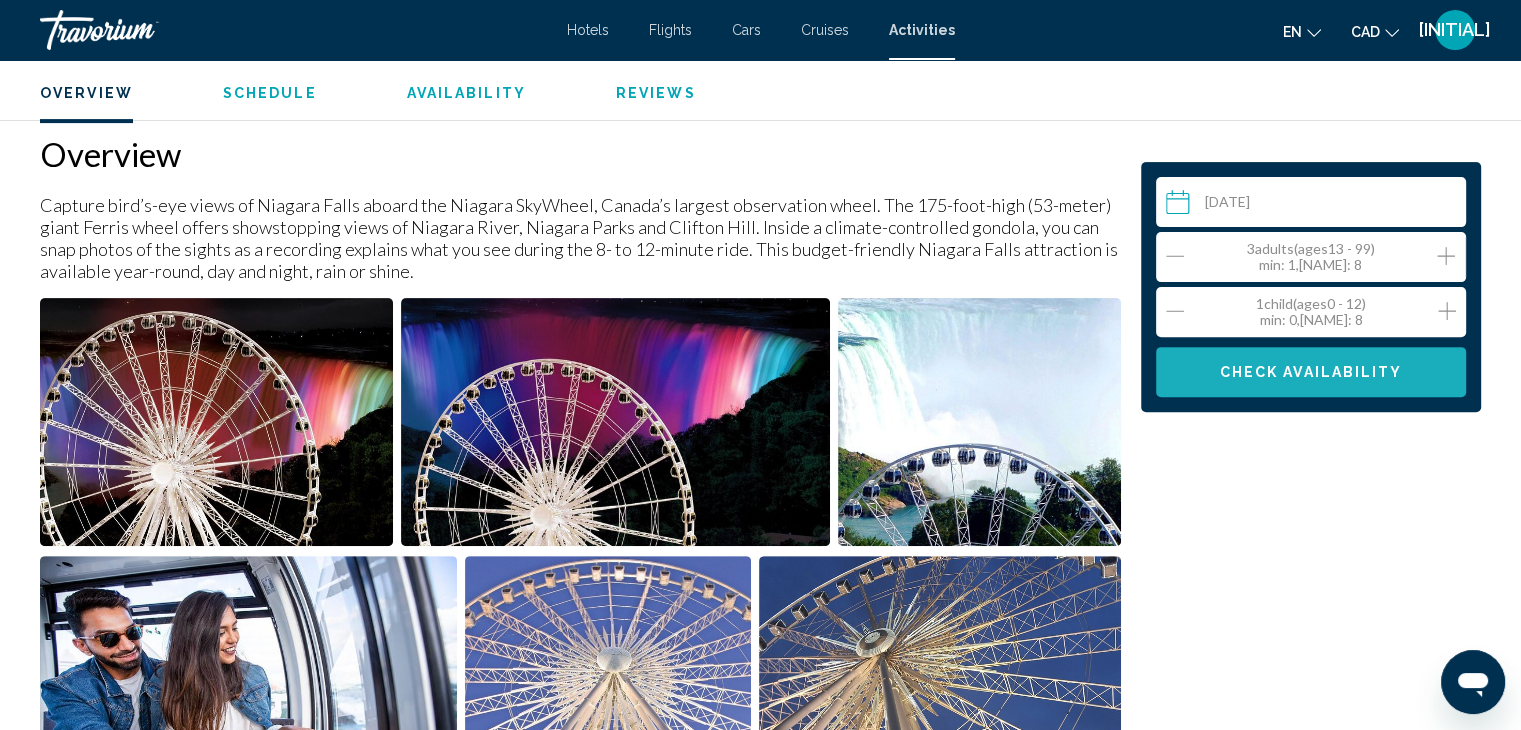 click on "Check Availability" at bounding box center (1311, 372) 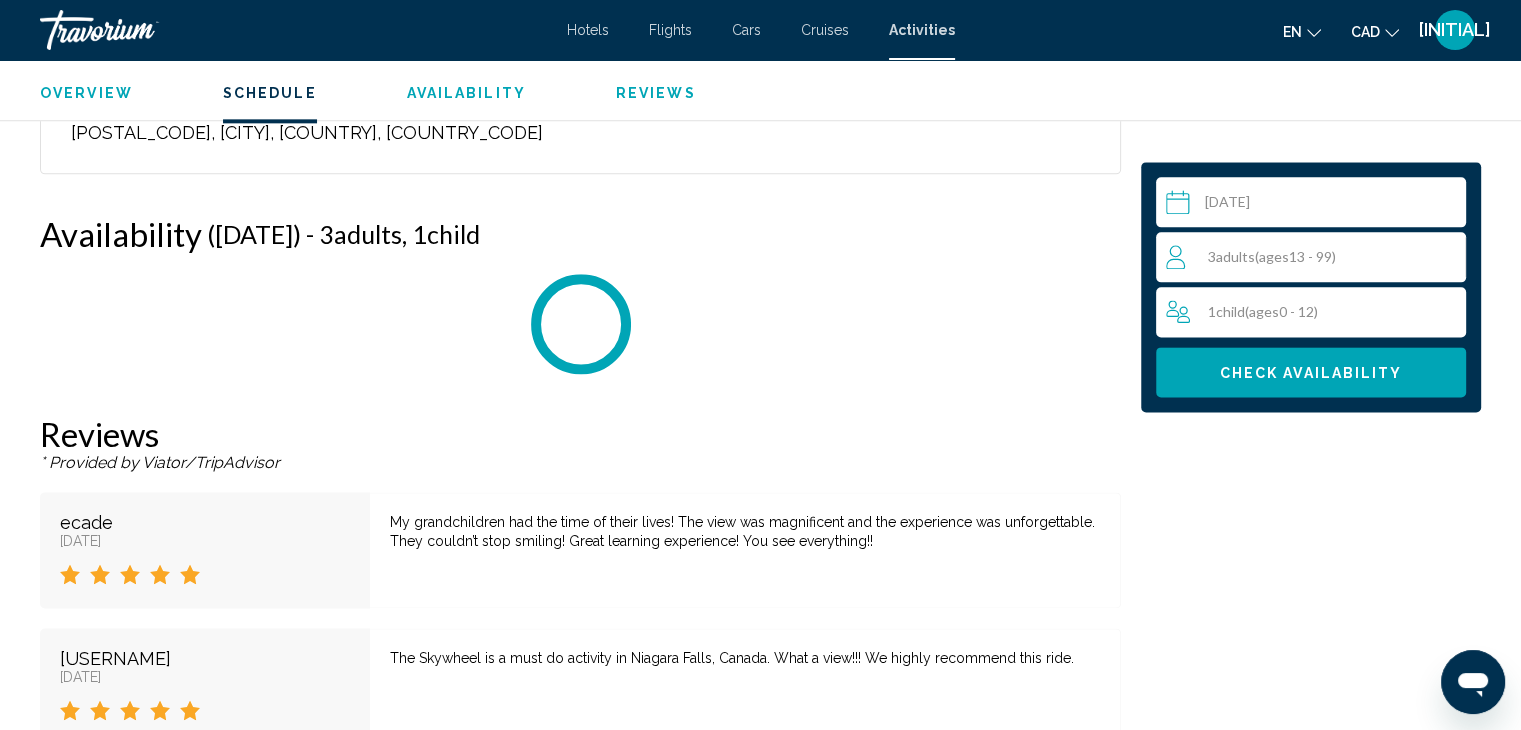 scroll, scrollTop: 2676, scrollLeft: 0, axis: vertical 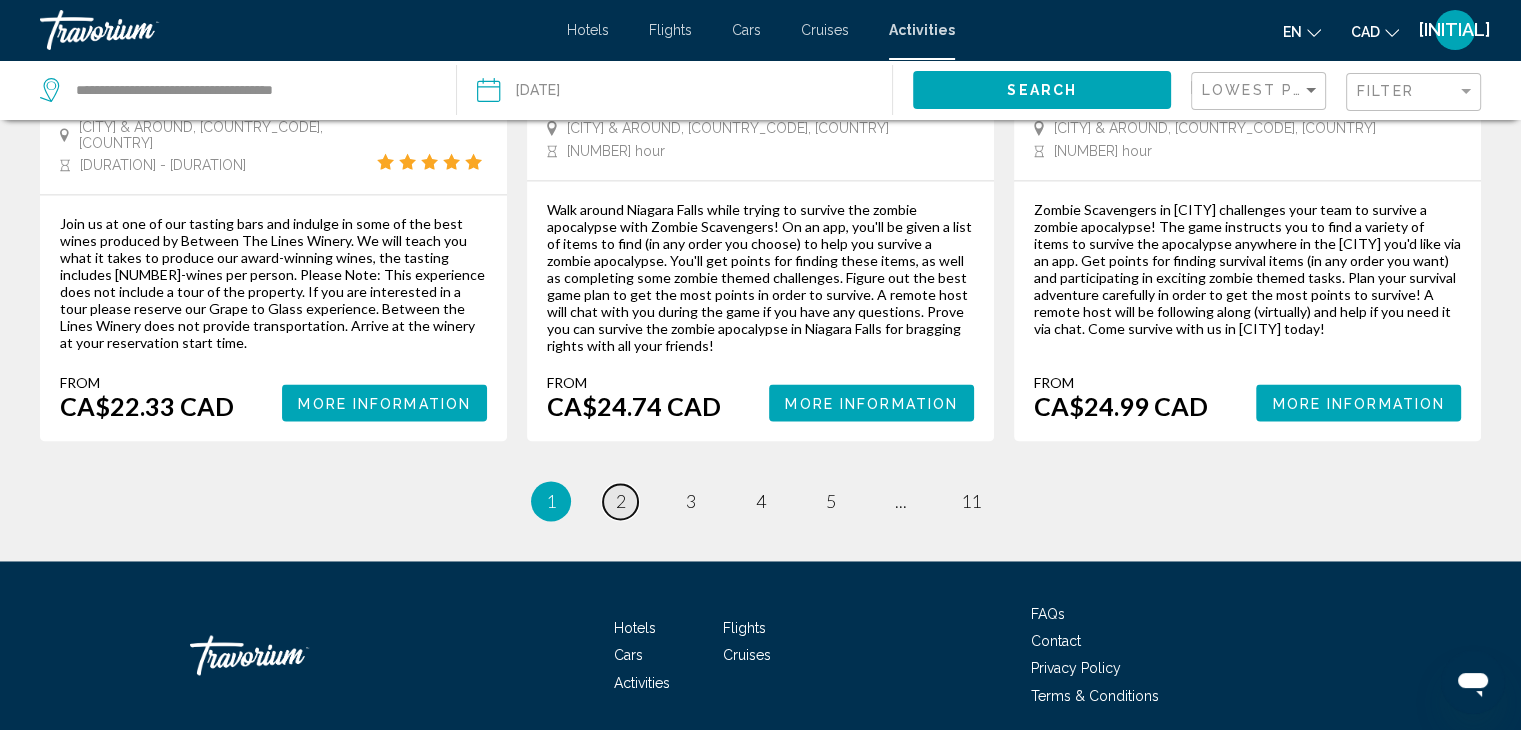 click on "2" at bounding box center (621, 501) 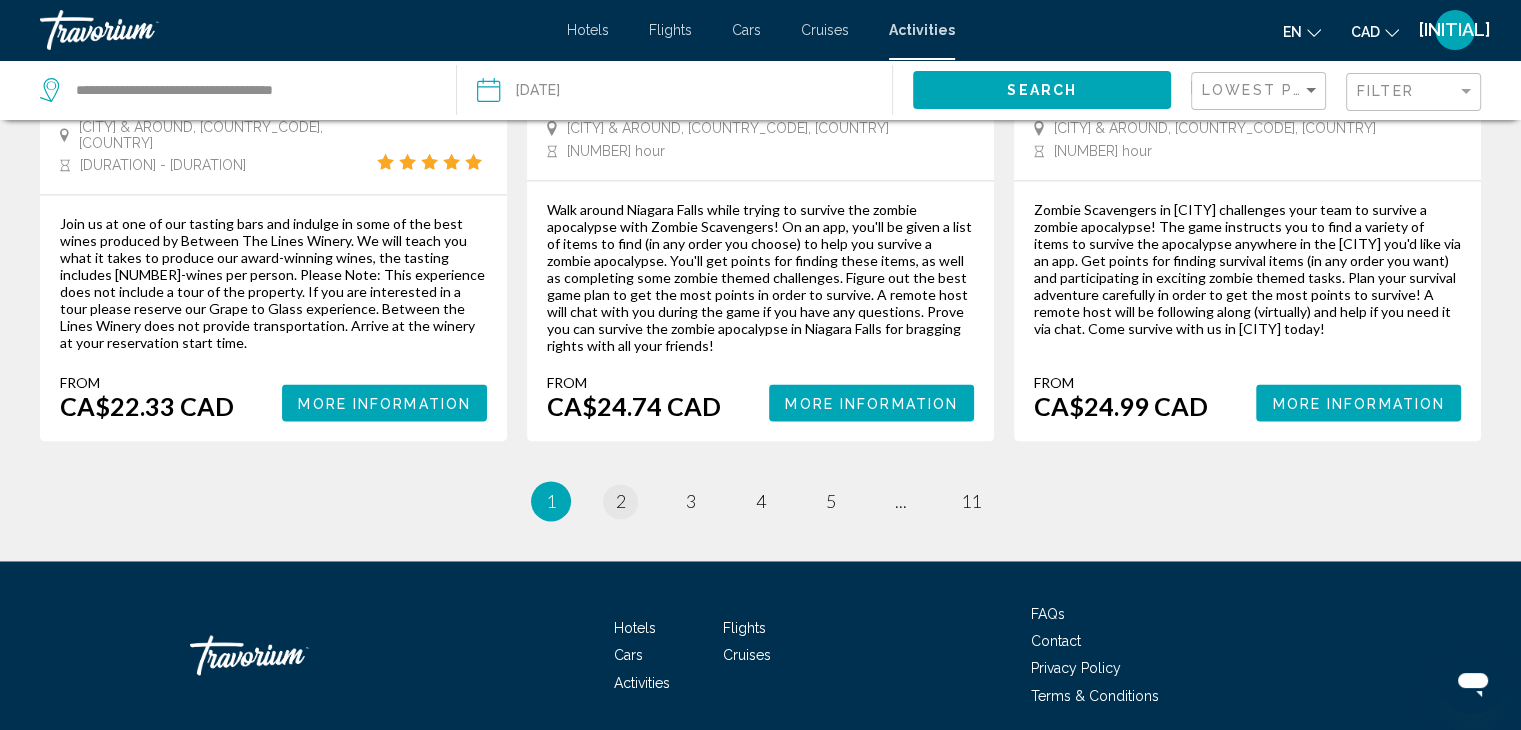scroll, scrollTop: 0, scrollLeft: 0, axis: both 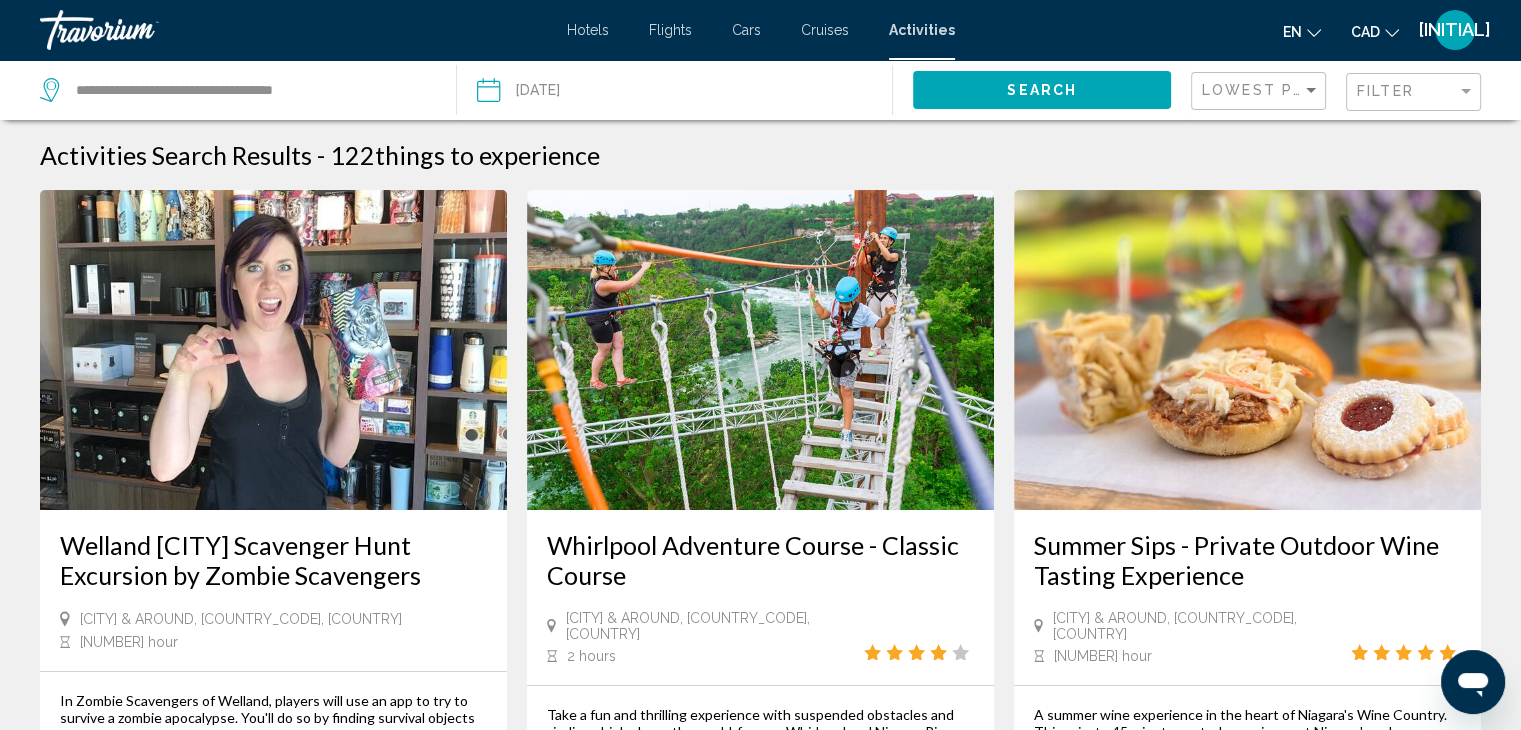 click on "Activities Search Results  -   [NUMBER]  things to experience  Welland City Scavenger Hunt Excursion by Zombie Scavengers
Niagara Falls & Around, NA, CAN
[DURATION] In Zombie Scavengers of Welland, players will use an app to try to survive a zombie apocalypse. You'll do so by finding survival objects around the city, in any order you'd like, to get points and do fun zombie themed challenges for points as well. Use strategy to try and find as many items as possible in order to survive. Your survival team will be able to see the score on the app's rankings compared to teams across the country. You'll have a remote host via chat in case you need anything. Let's survive in Welland today! From  CA$[PRICE]  More Information  Whirlpool Adventure Course - Classic Course
Niagara Falls & Around, NA, CAN
[DURATION]" at bounding box center (760, 1923) 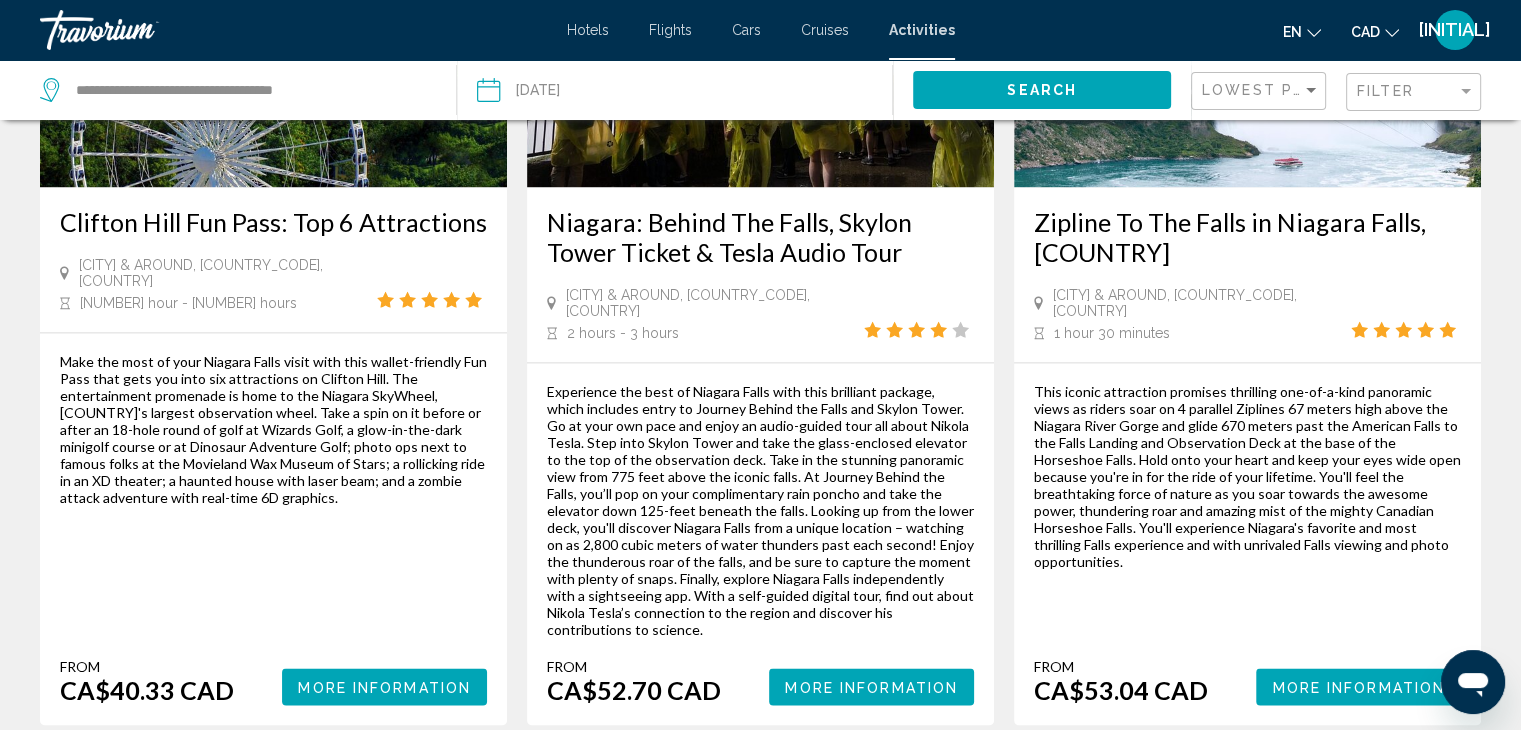 scroll, scrollTop: 2920, scrollLeft: 0, axis: vertical 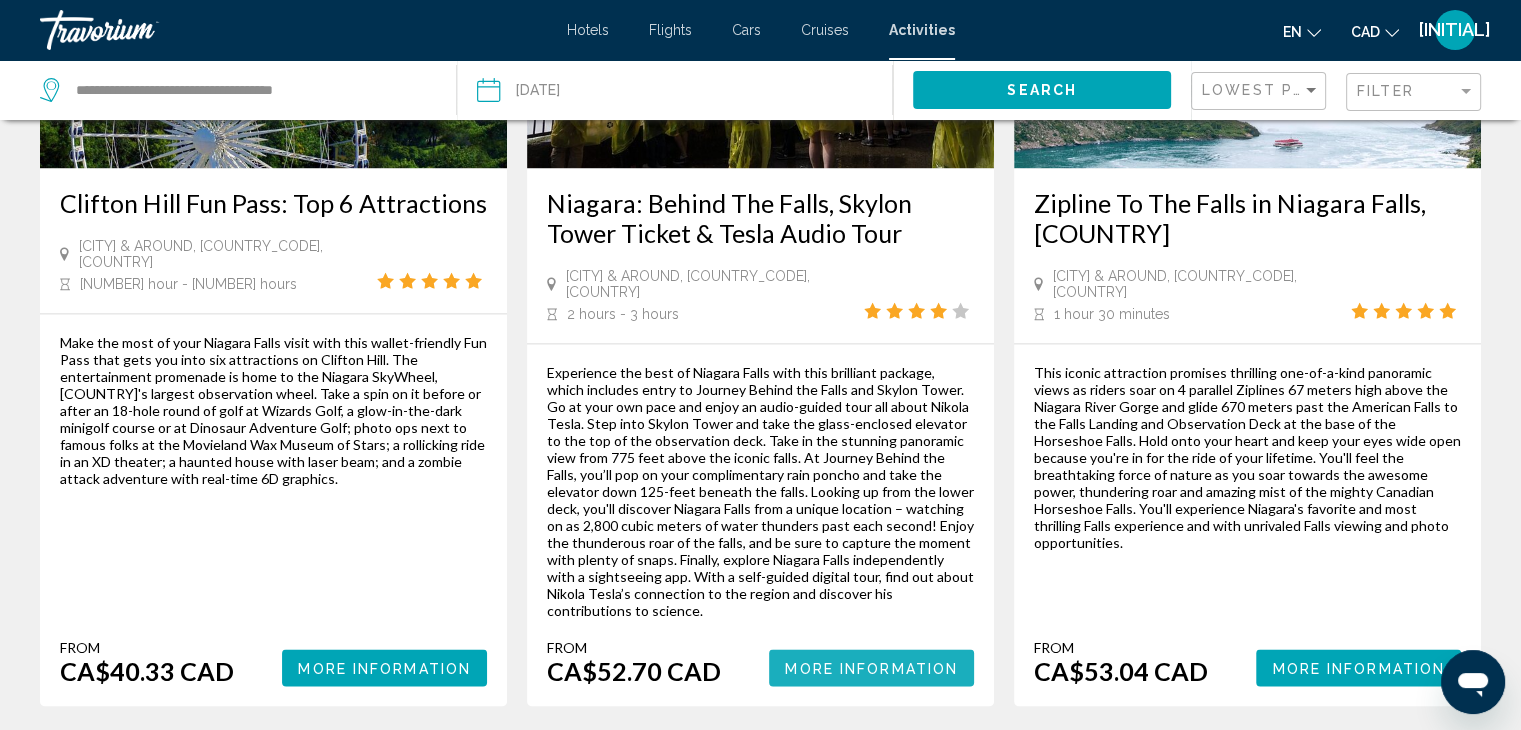 click on "More Information" at bounding box center (871, 668) 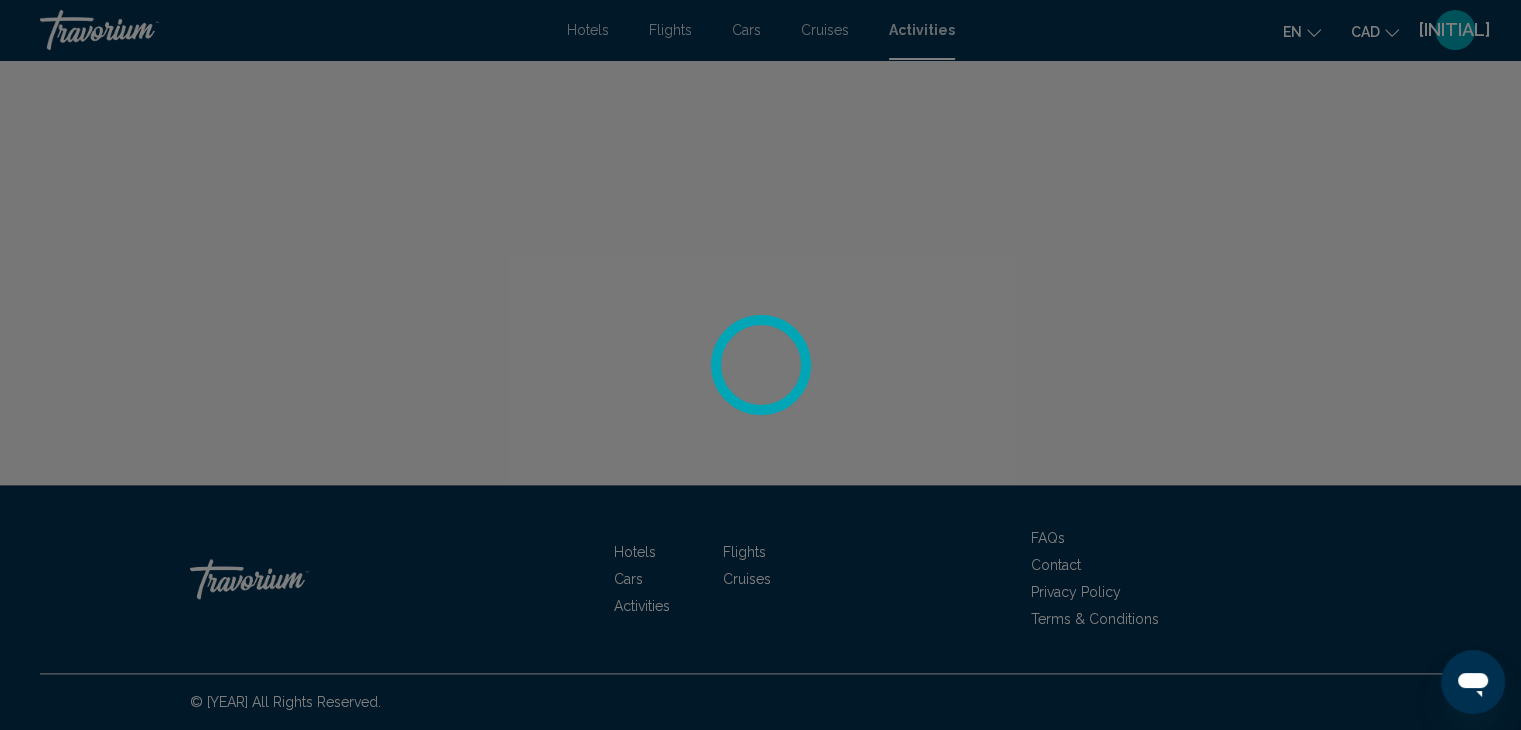 scroll, scrollTop: 0, scrollLeft: 0, axis: both 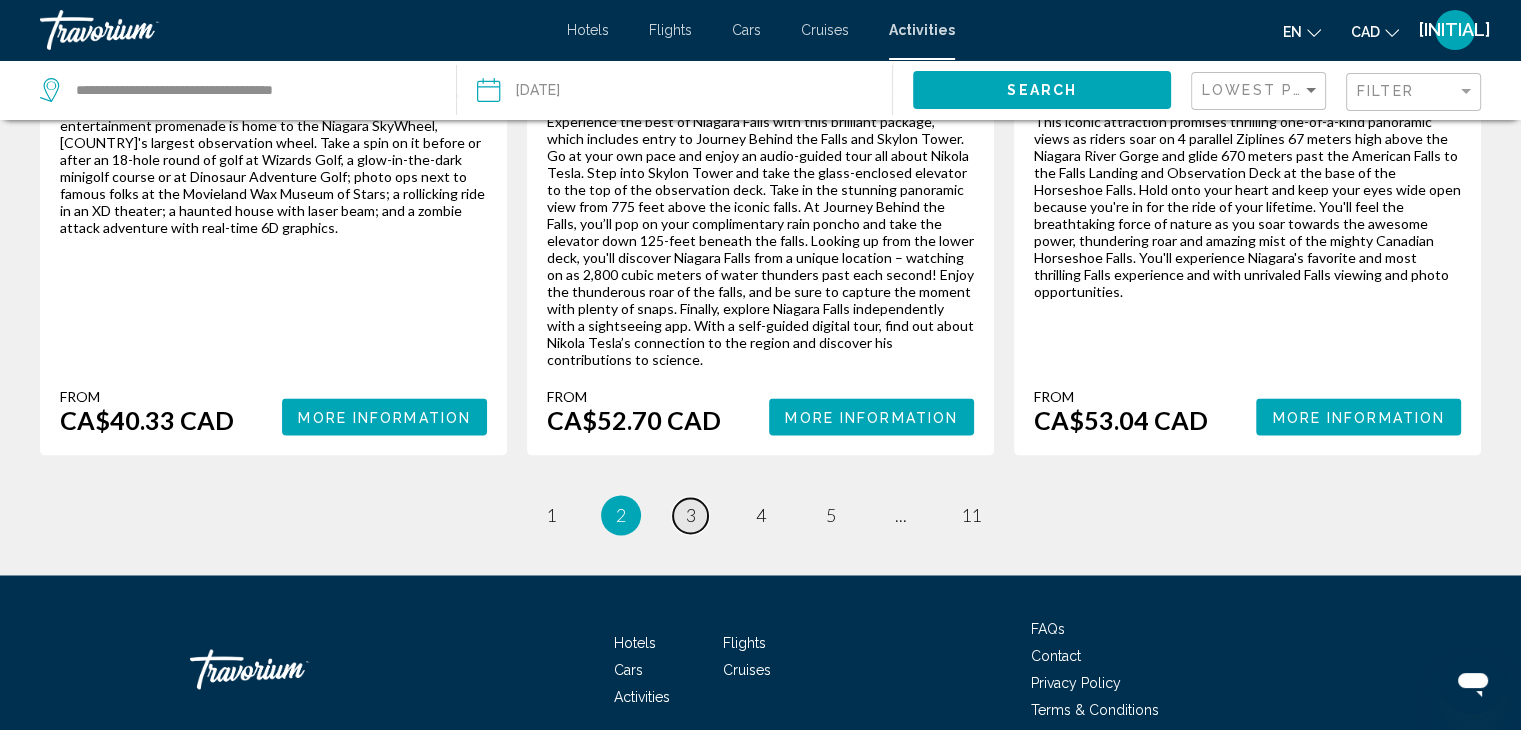 click on "3" at bounding box center [551, 515] 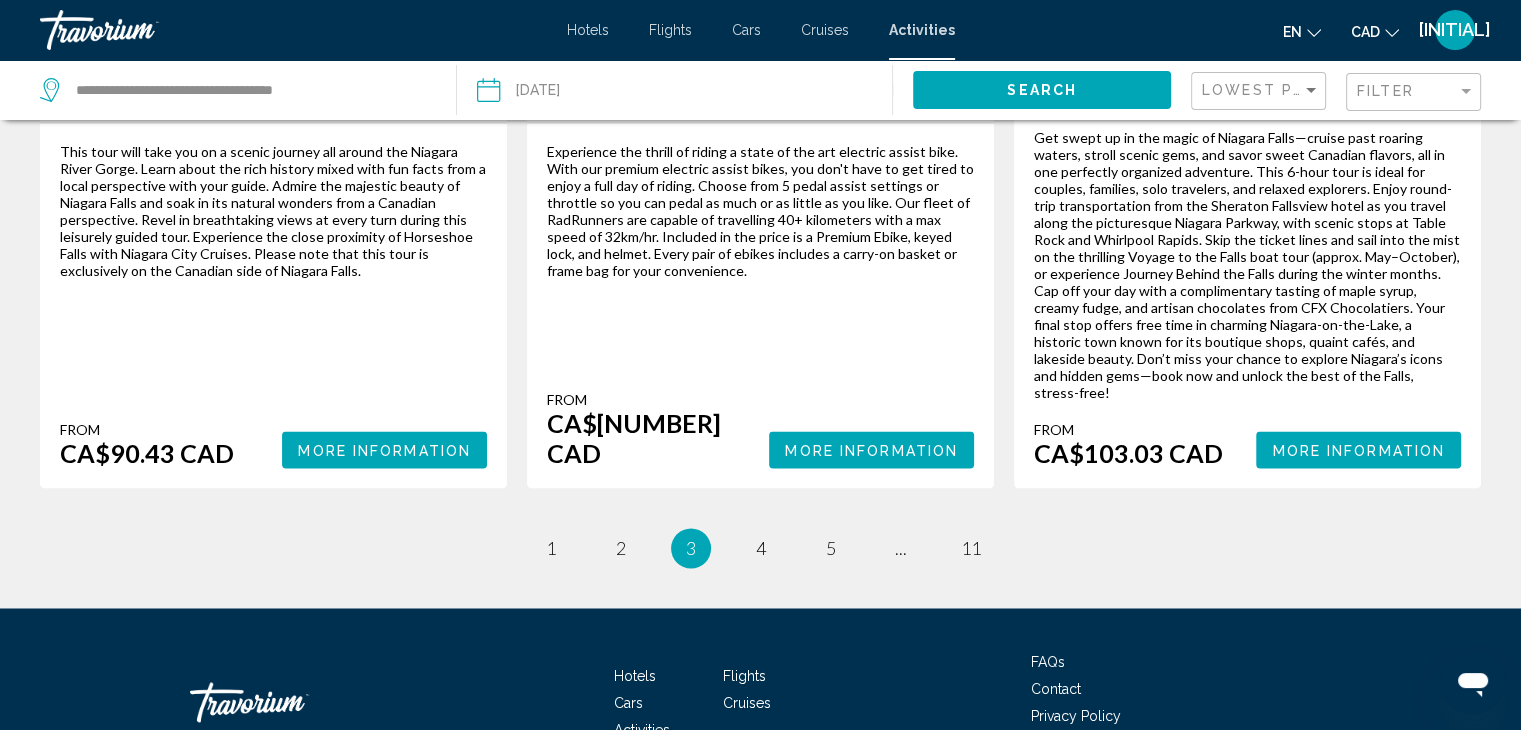 scroll, scrollTop: 0, scrollLeft: 0, axis: both 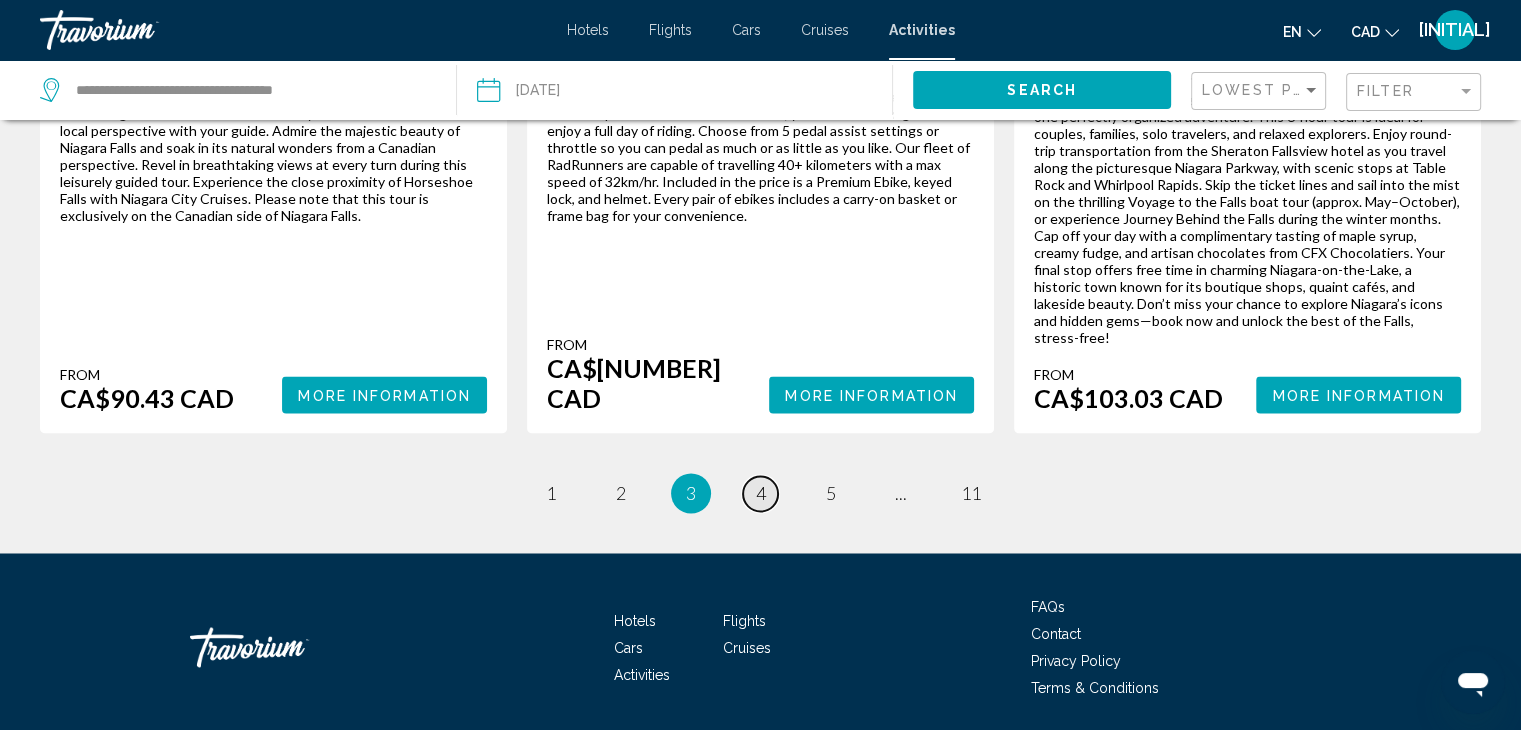 click on "4" at bounding box center (551, 493) 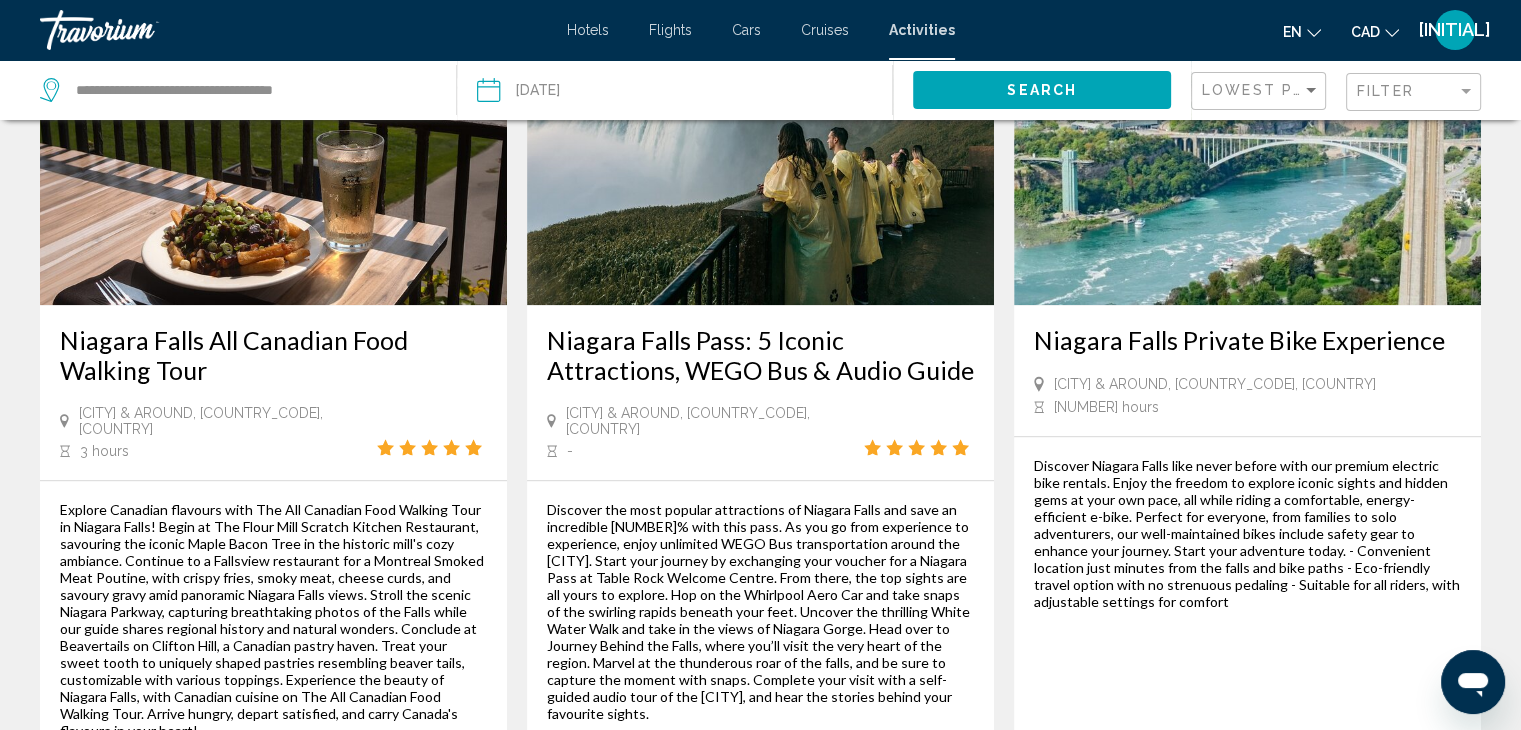 scroll, scrollTop: 2040, scrollLeft: 0, axis: vertical 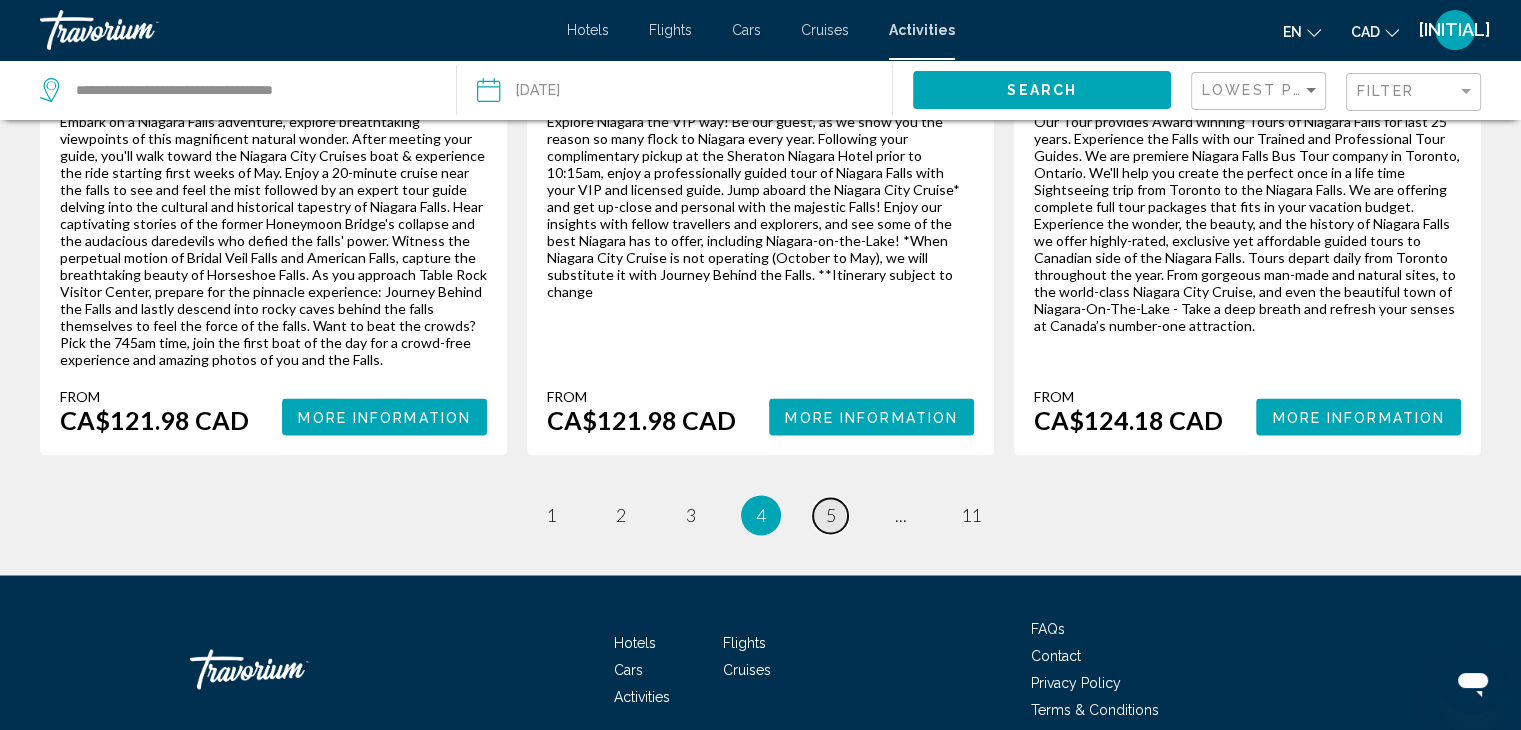 click on "page  5" at bounding box center [550, 515] 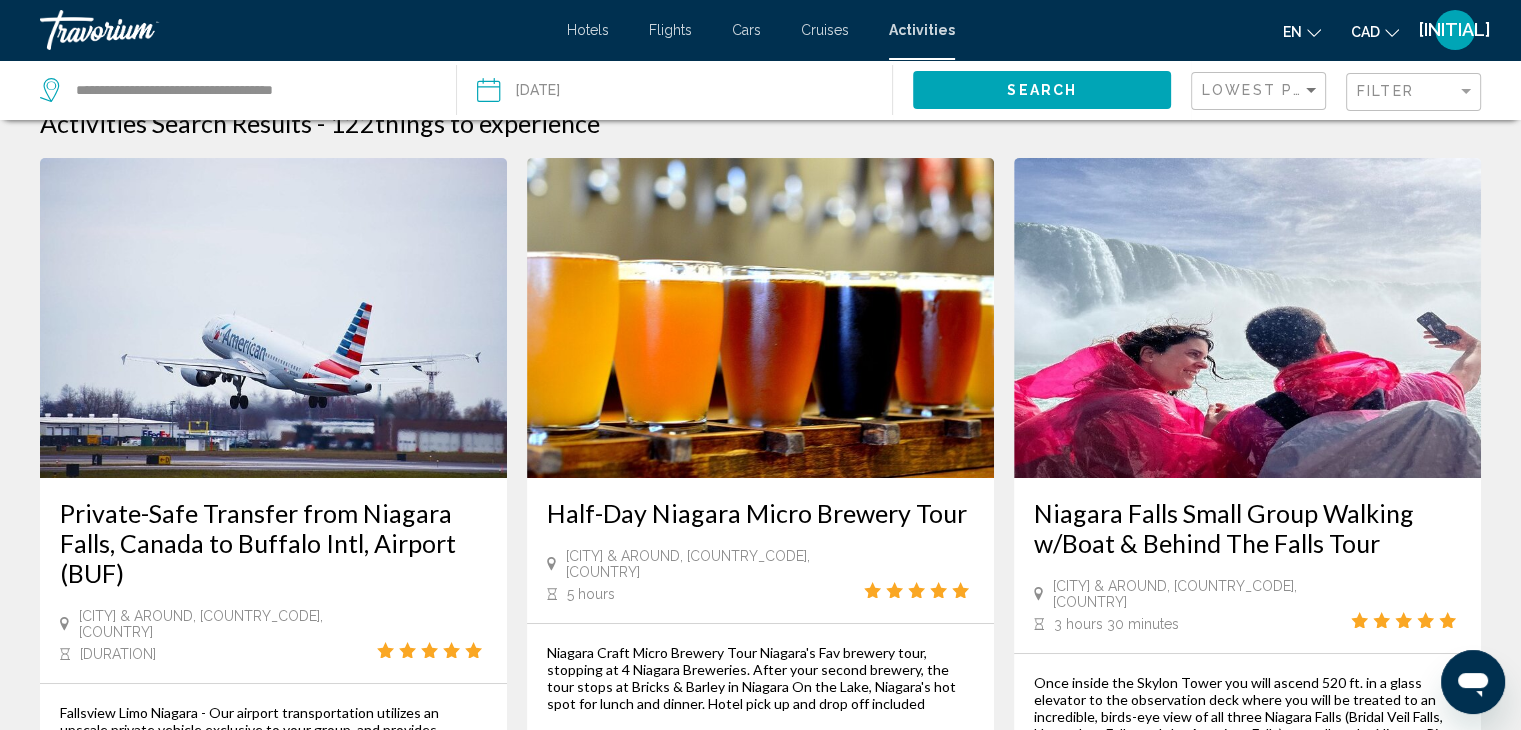 scroll, scrollTop: 0, scrollLeft: 0, axis: both 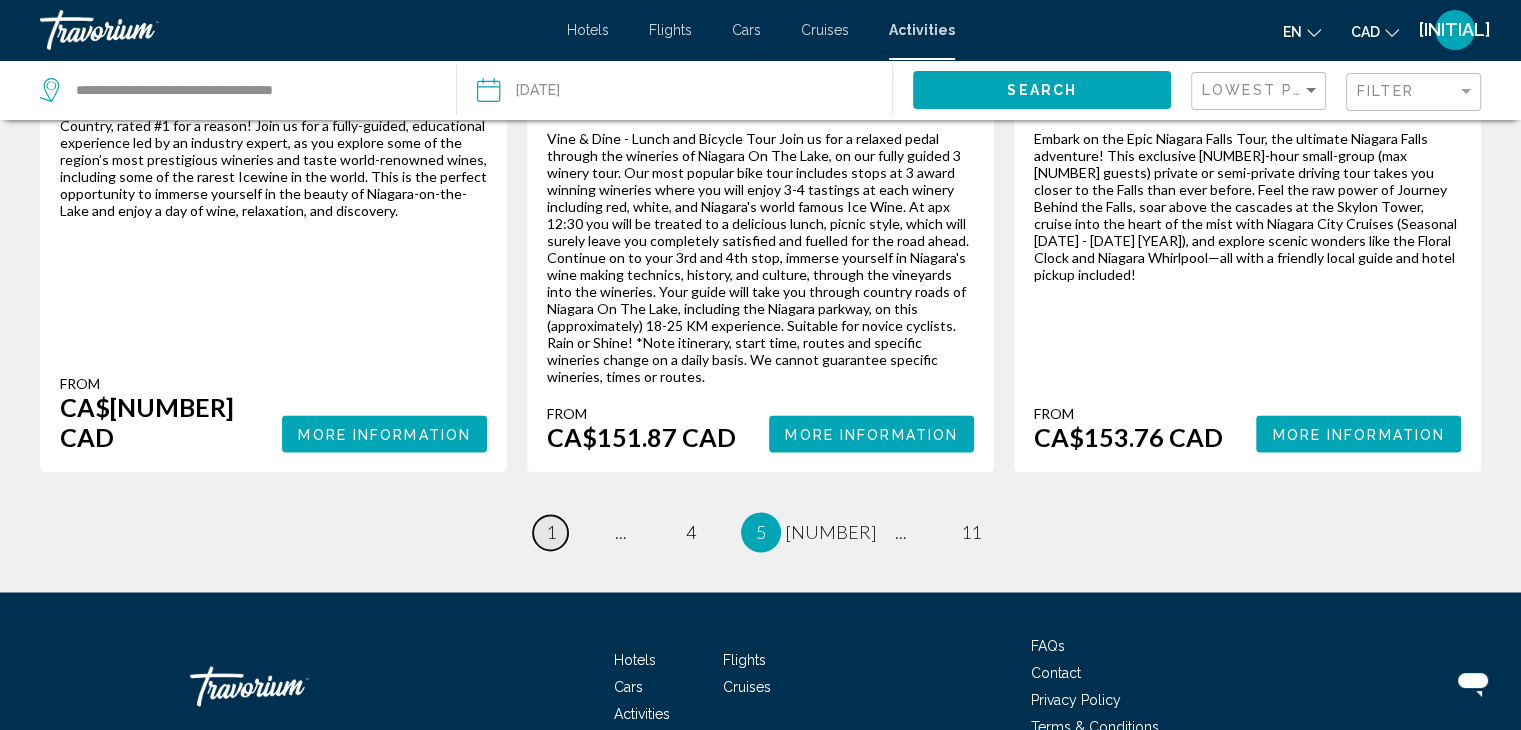 click on "1" at bounding box center (551, 532) 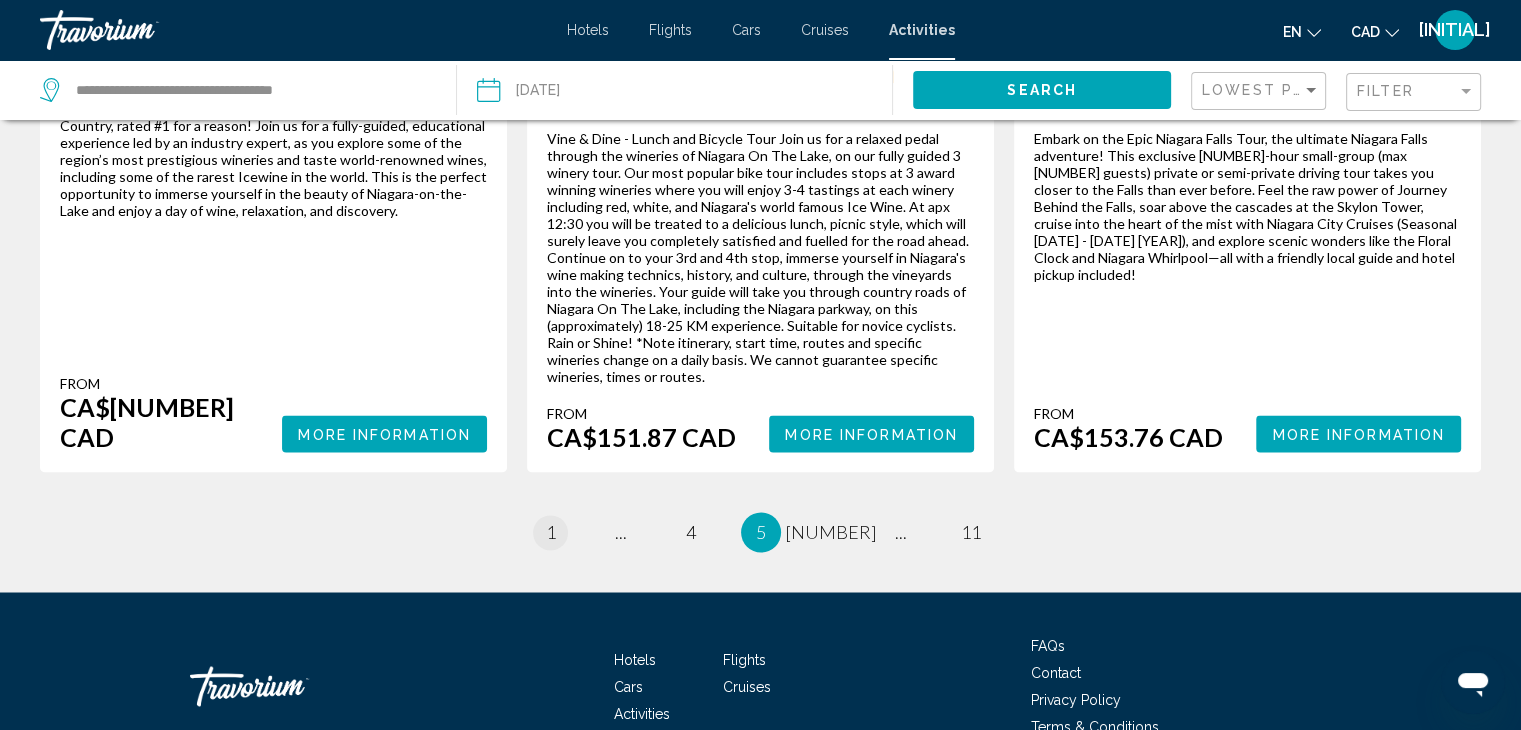 scroll, scrollTop: 0, scrollLeft: 0, axis: both 